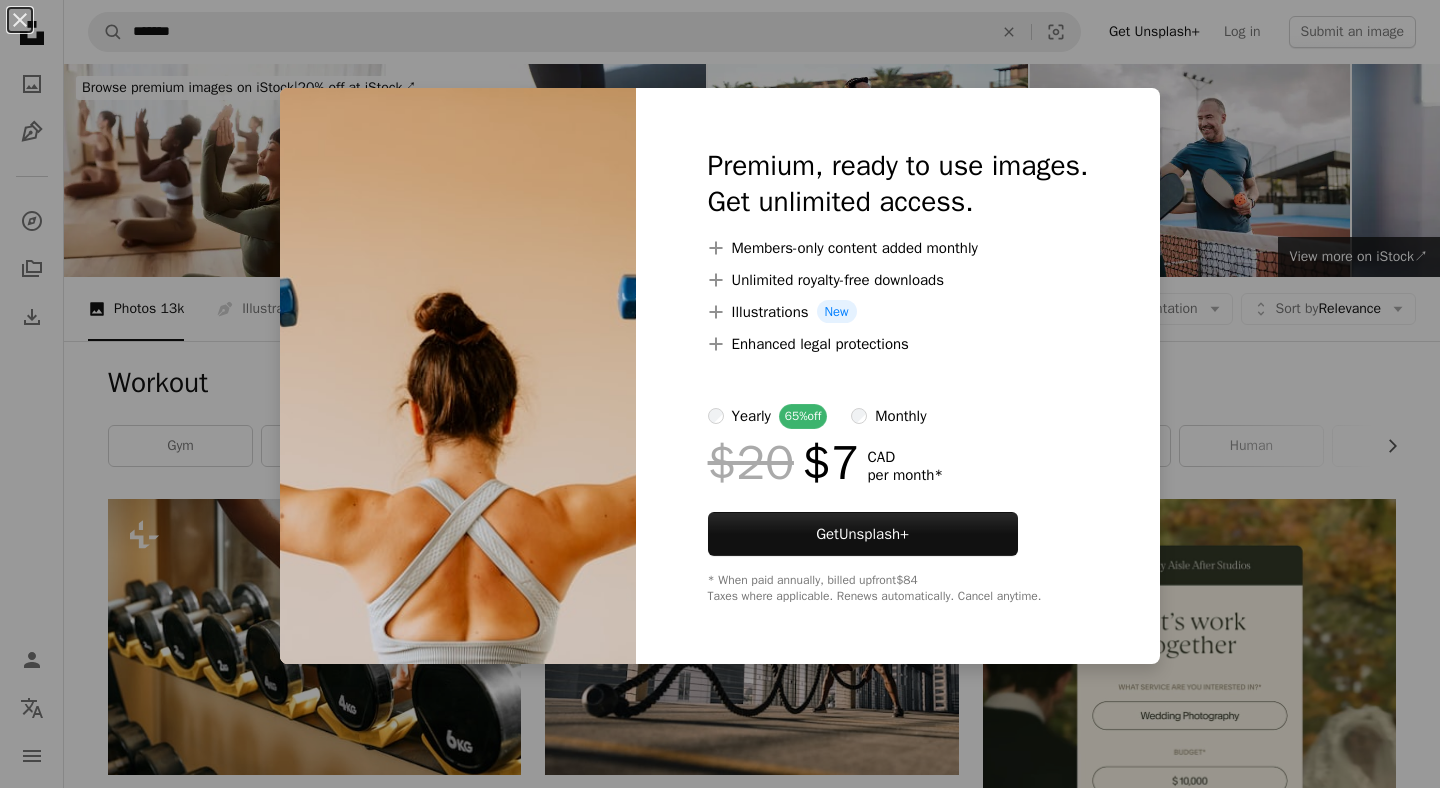 scroll, scrollTop: 8502, scrollLeft: 0, axis: vertical 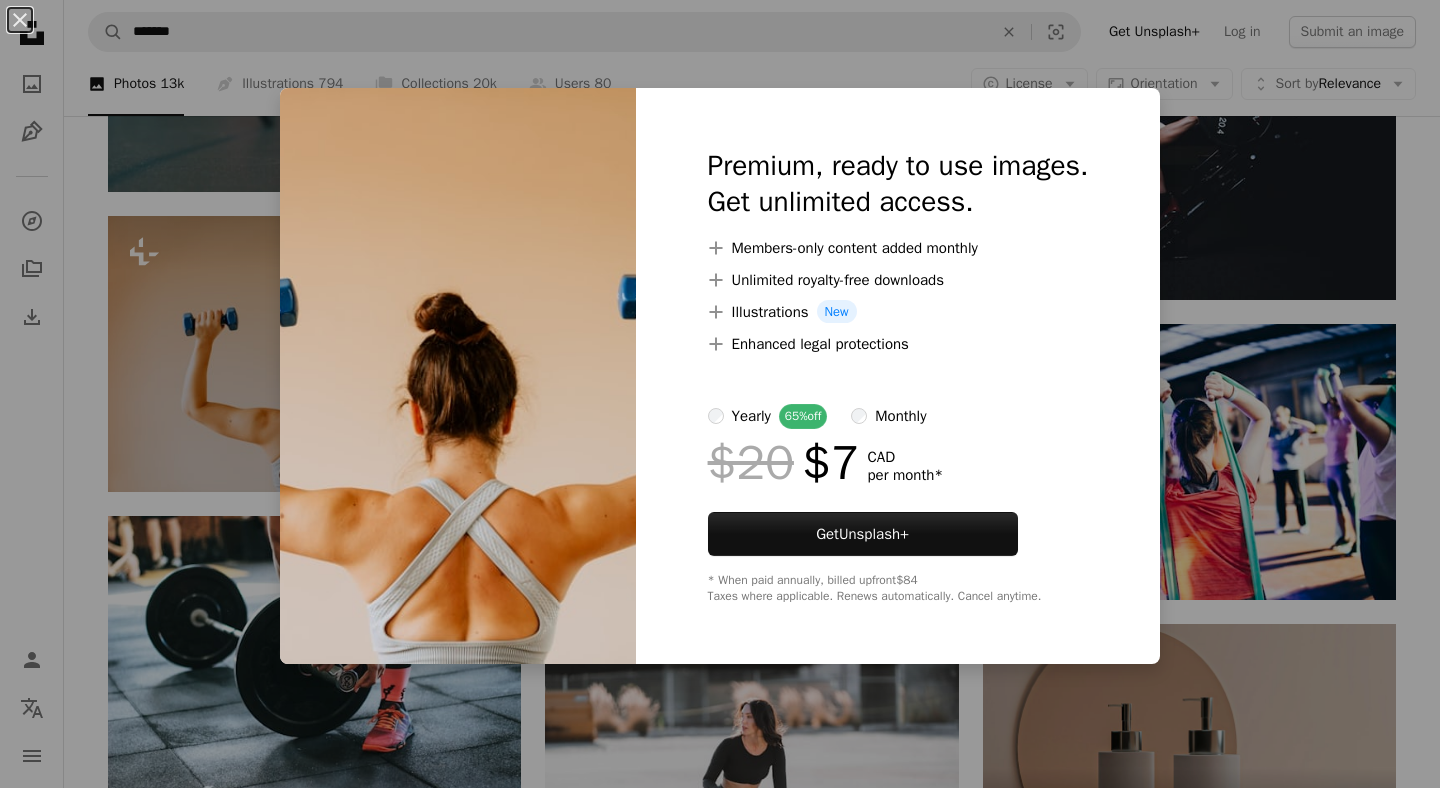 click on "An X shape Premium, ready to use images. Get unlimited access. A plus sign Members-only content added monthly A plus sign Unlimited royalty-free downloads A plus sign Illustrations  New A plus sign Enhanced legal protections yearly 65%  off monthly $20   $7 CAD per month * Get  Unsplash+ * When paid annually, billed upfront  $84 Taxes where applicable. Renews automatically. Cancel anytime." at bounding box center [720, 394] 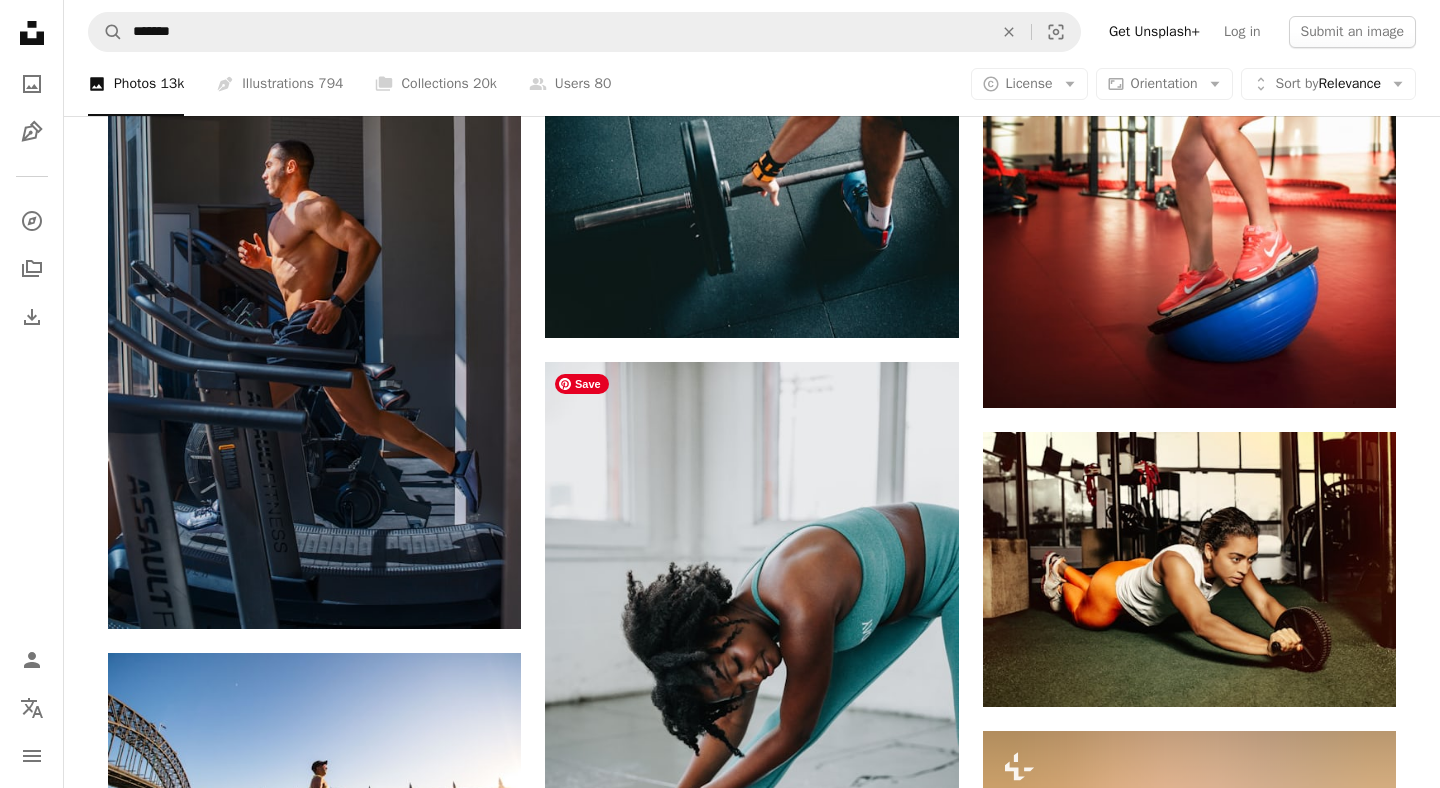 scroll, scrollTop: 15340, scrollLeft: 0, axis: vertical 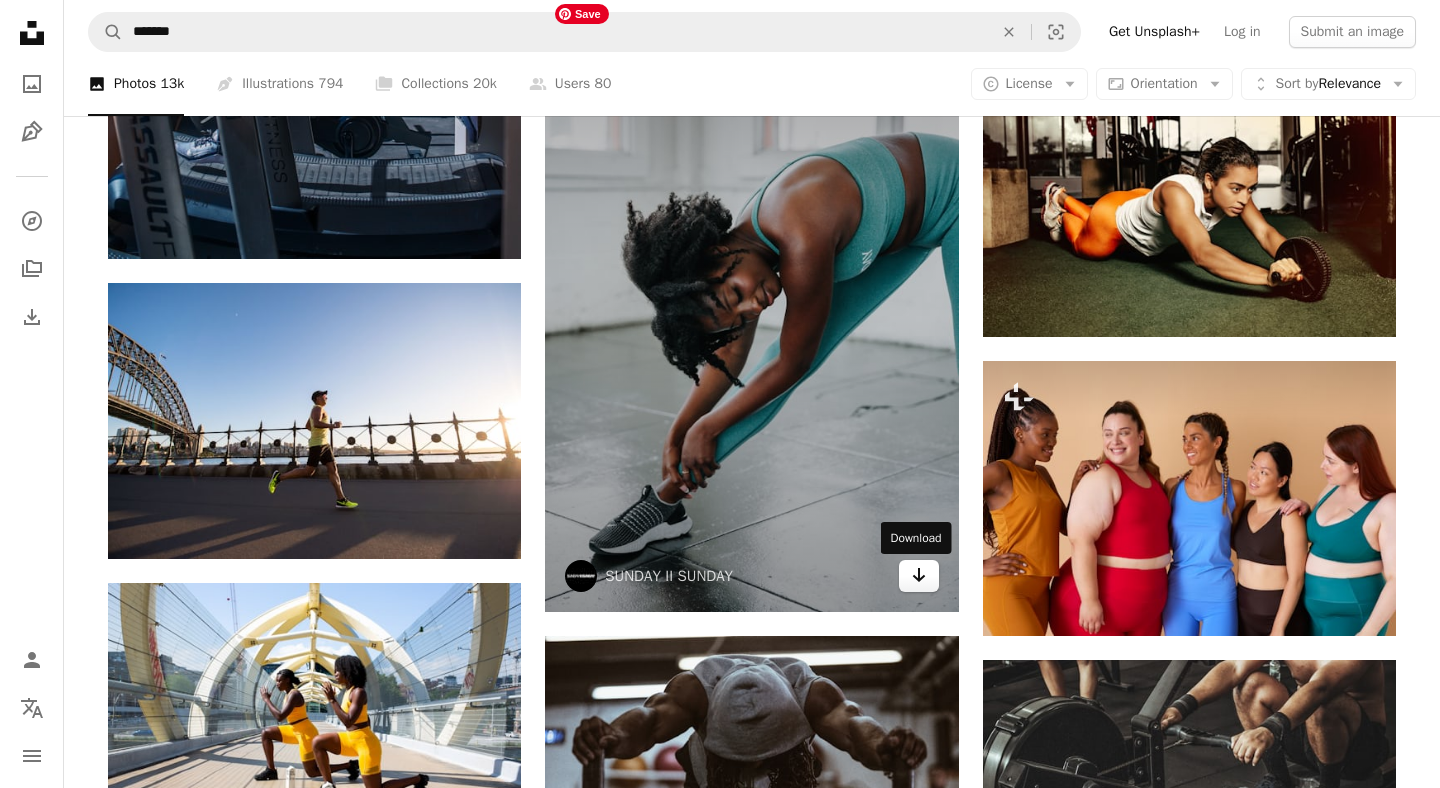 click on "Arrow pointing down" at bounding box center (919, 576) 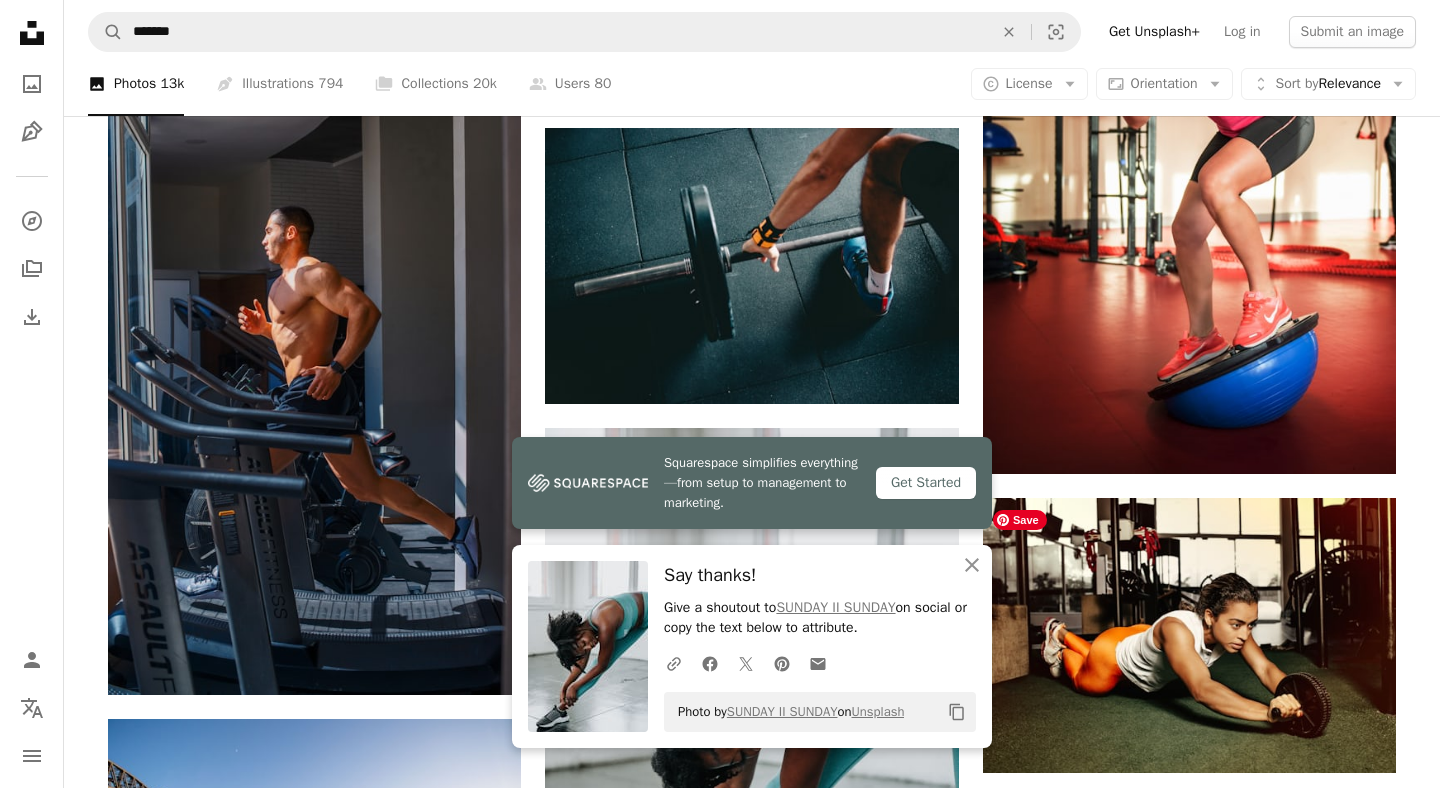 scroll, scrollTop: 14905, scrollLeft: 0, axis: vertical 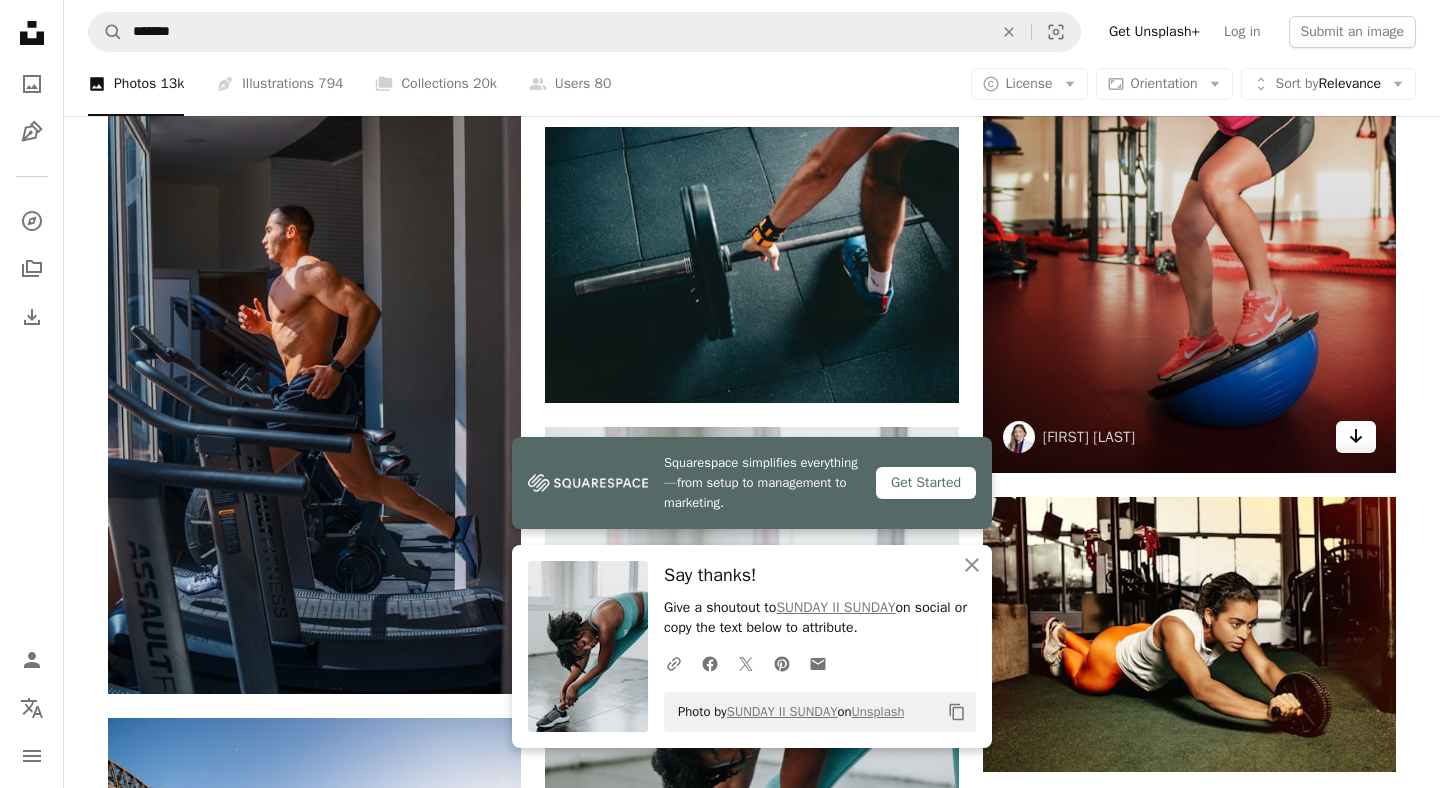 click 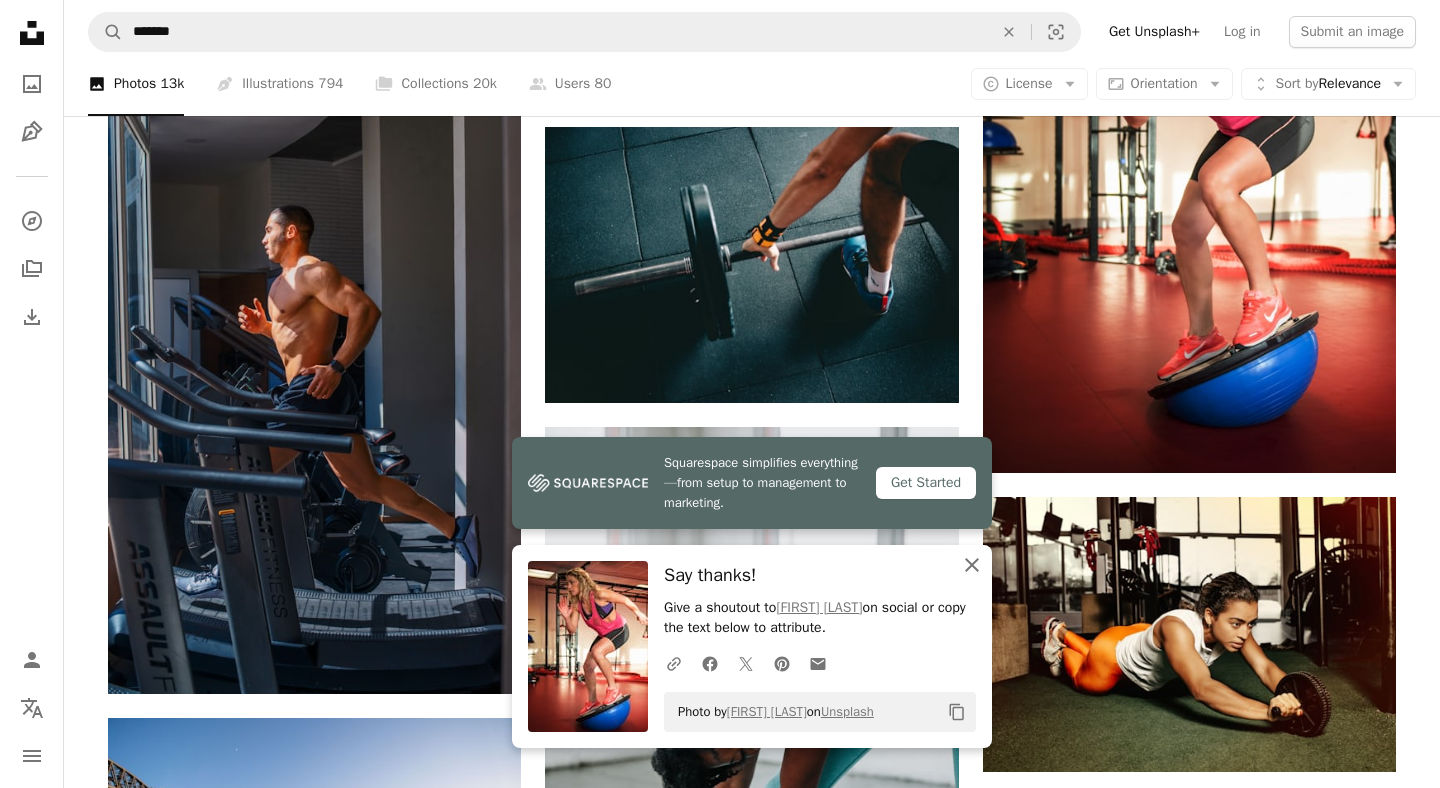 click 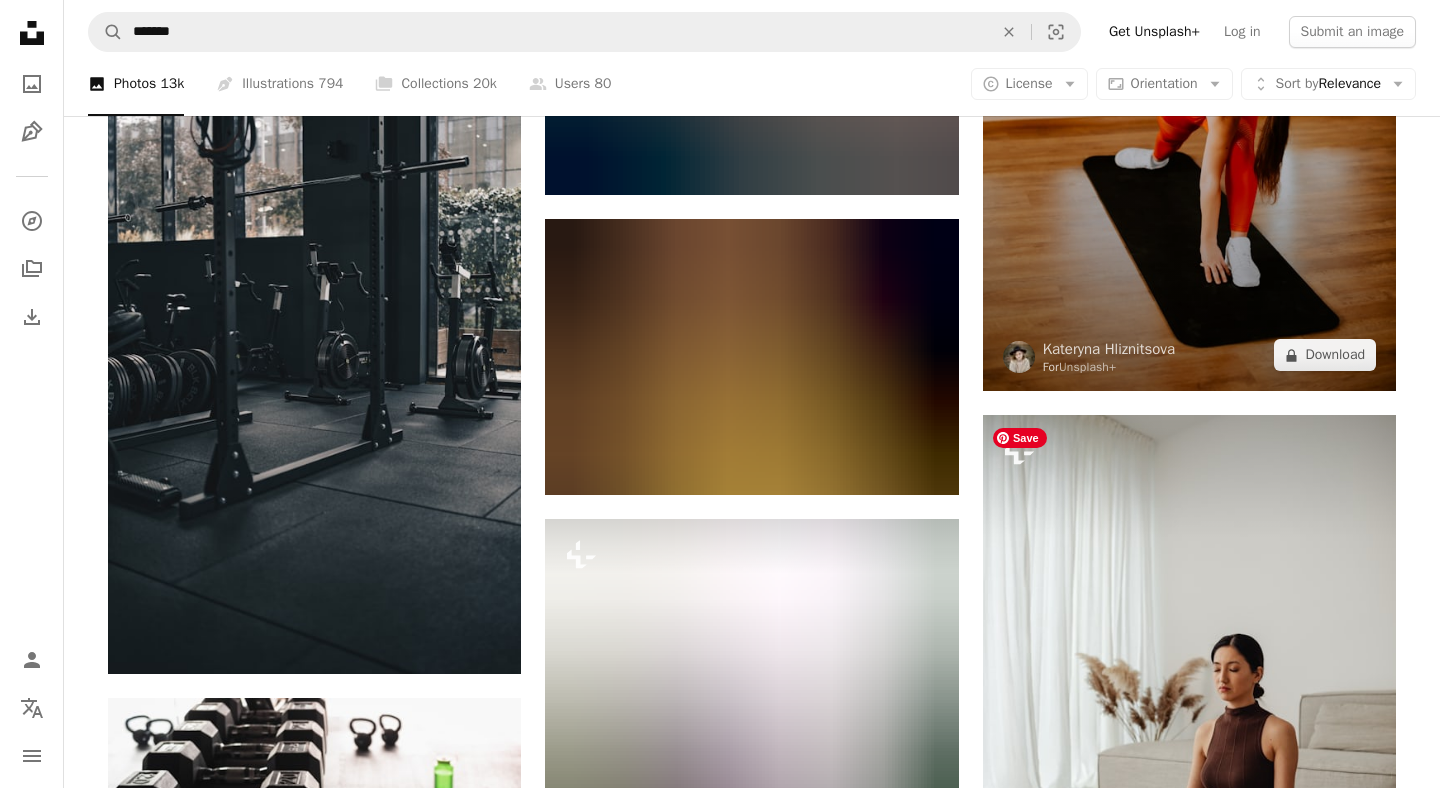 scroll, scrollTop: 28075, scrollLeft: 0, axis: vertical 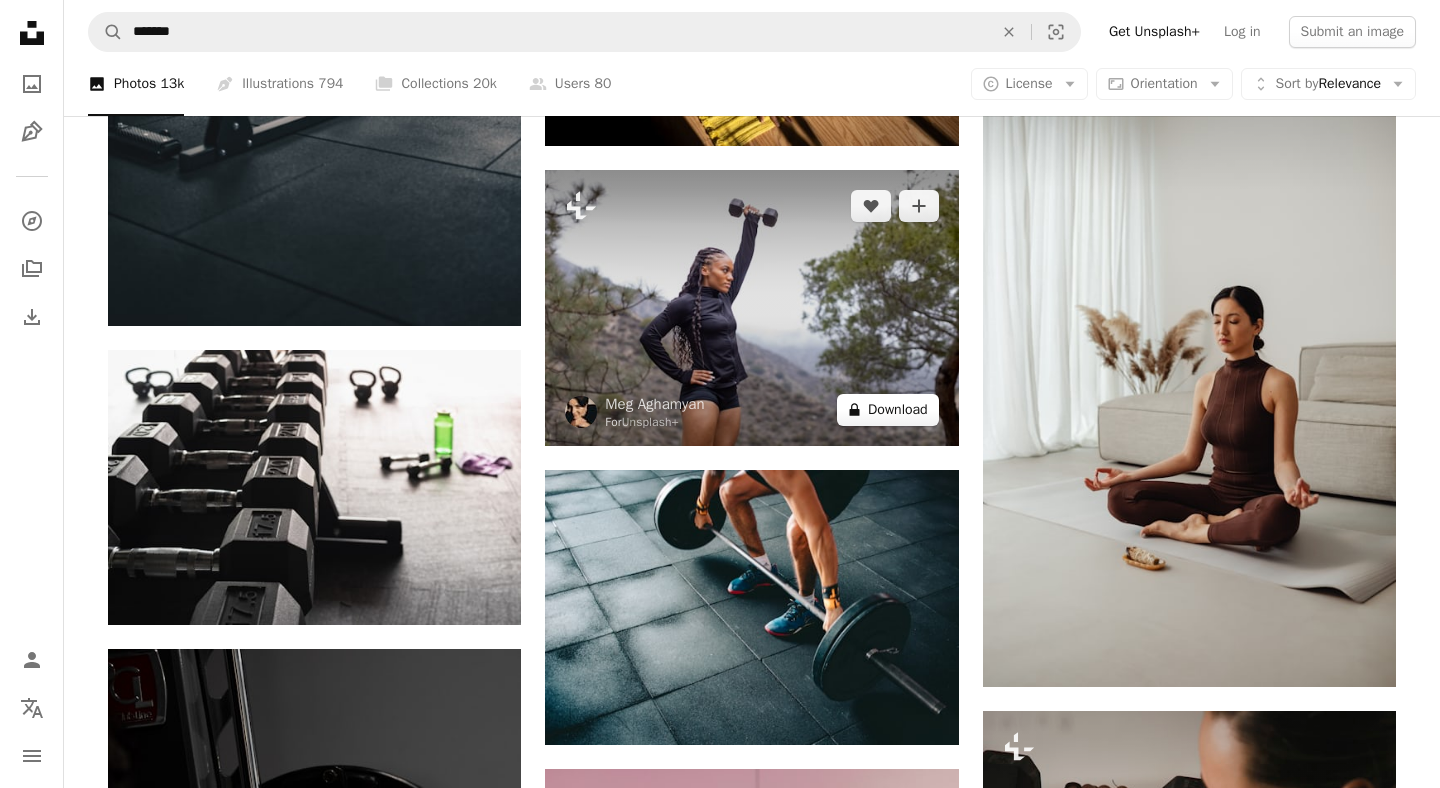 click on "A lock Download" at bounding box center (888, 410) 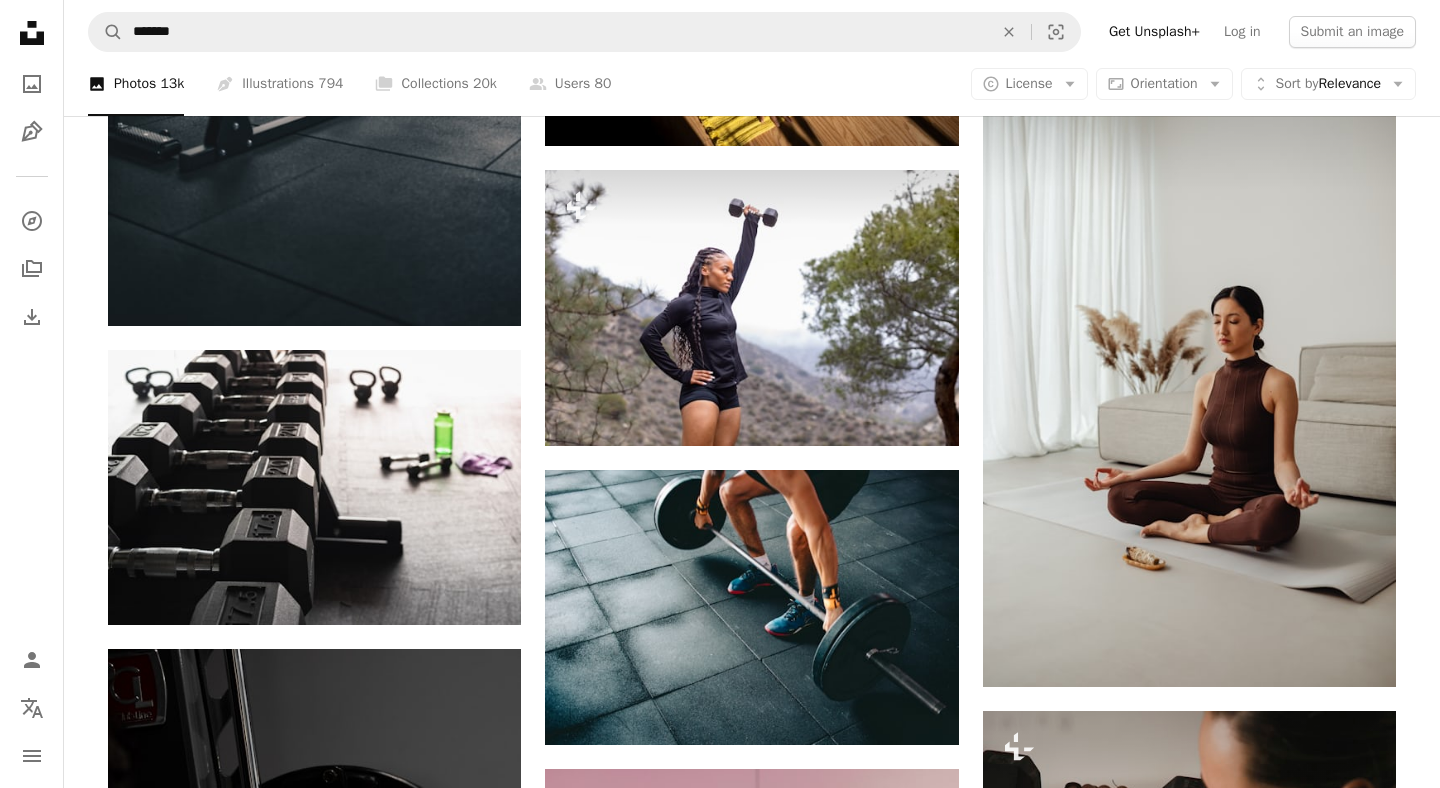click on "An X shape Premium, ready to use images. Get unlimited access. A plus sign Members-only content added monthly A plus sign Unlimited royalty-free downloads A plus sign Illustrations  New A plus sign Enhanced legal protections yearly 65%  off monthly $20   $7 CAD per month * Get  Unsplash+ * When paid annually, billed upfront  $84 Taxes where applicable. Renews automatically. Cancel anytime." at bounding box center (720, 3268) 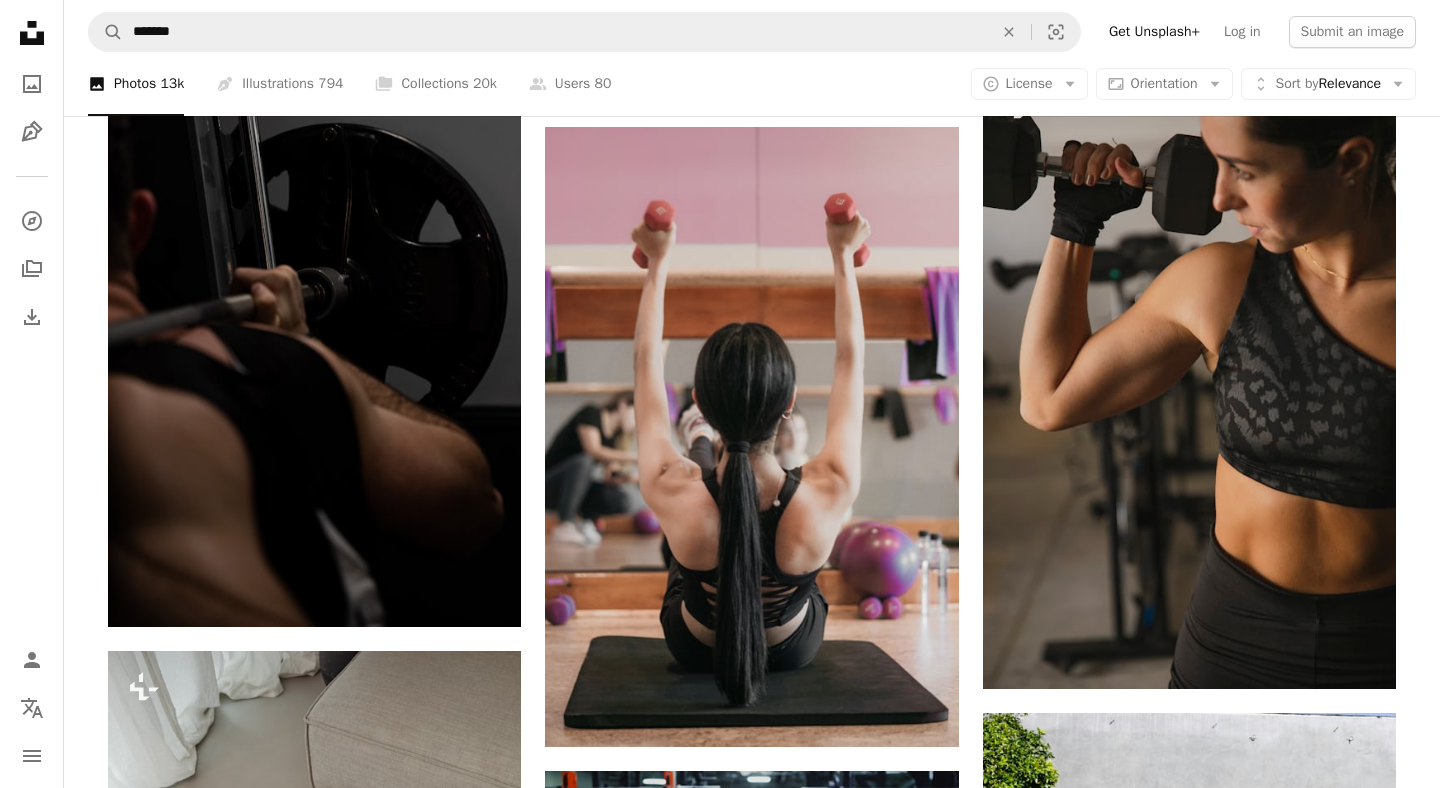 scroll, scrollTop: 28705, scrollLeft: 0, axis: vertical 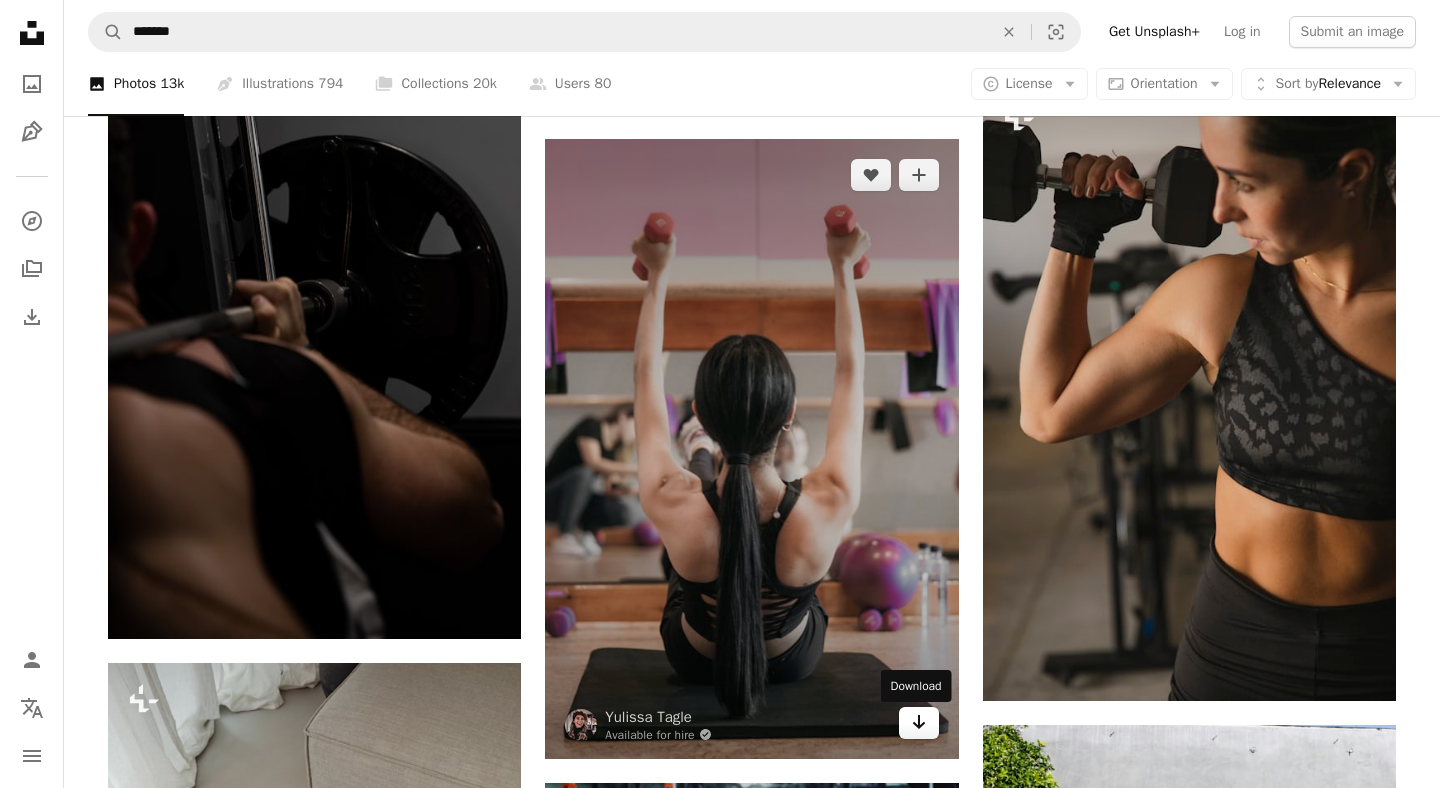click on "Arrow pointing down" 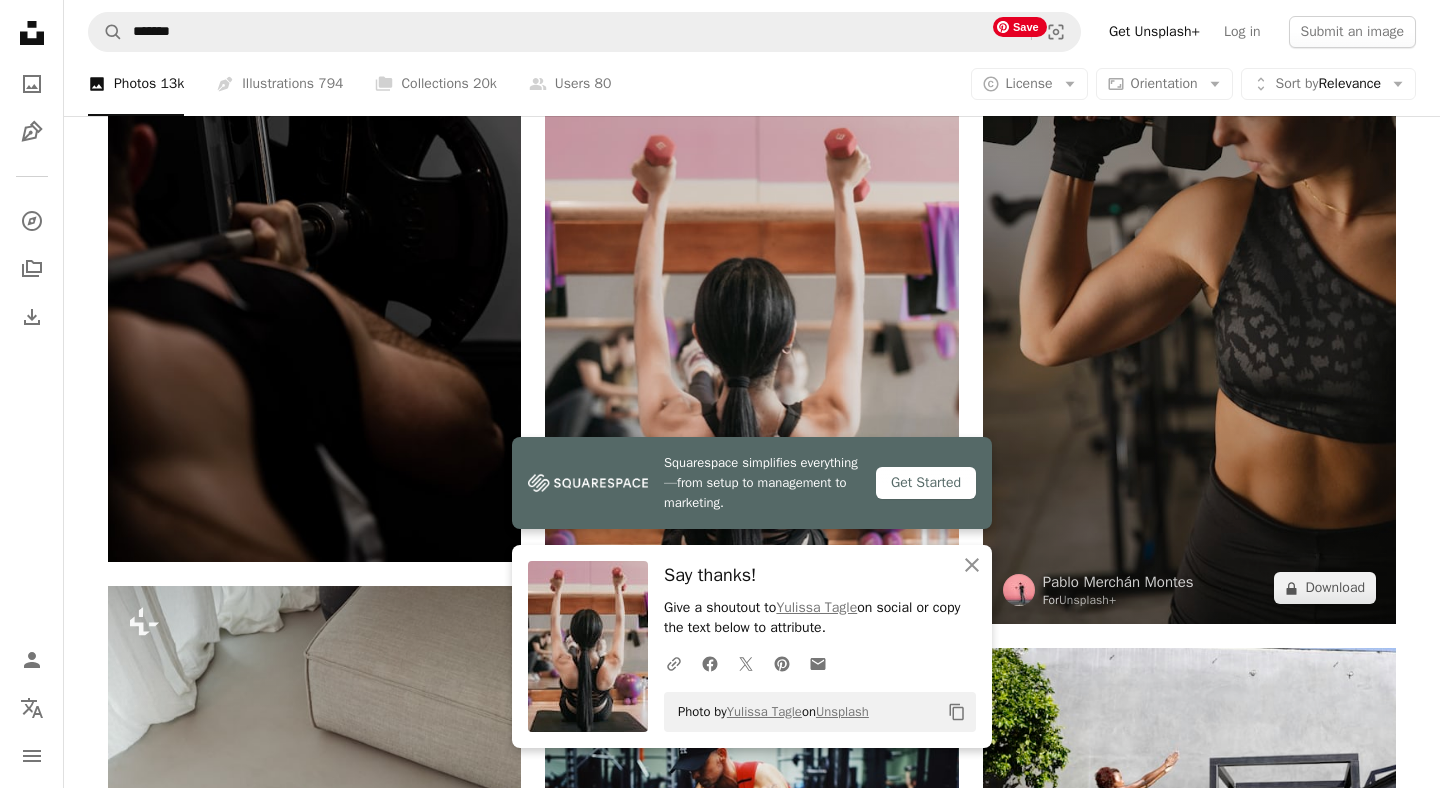 scroll, scrollTop: 28784, scrollLeft: 0, axis: vertical 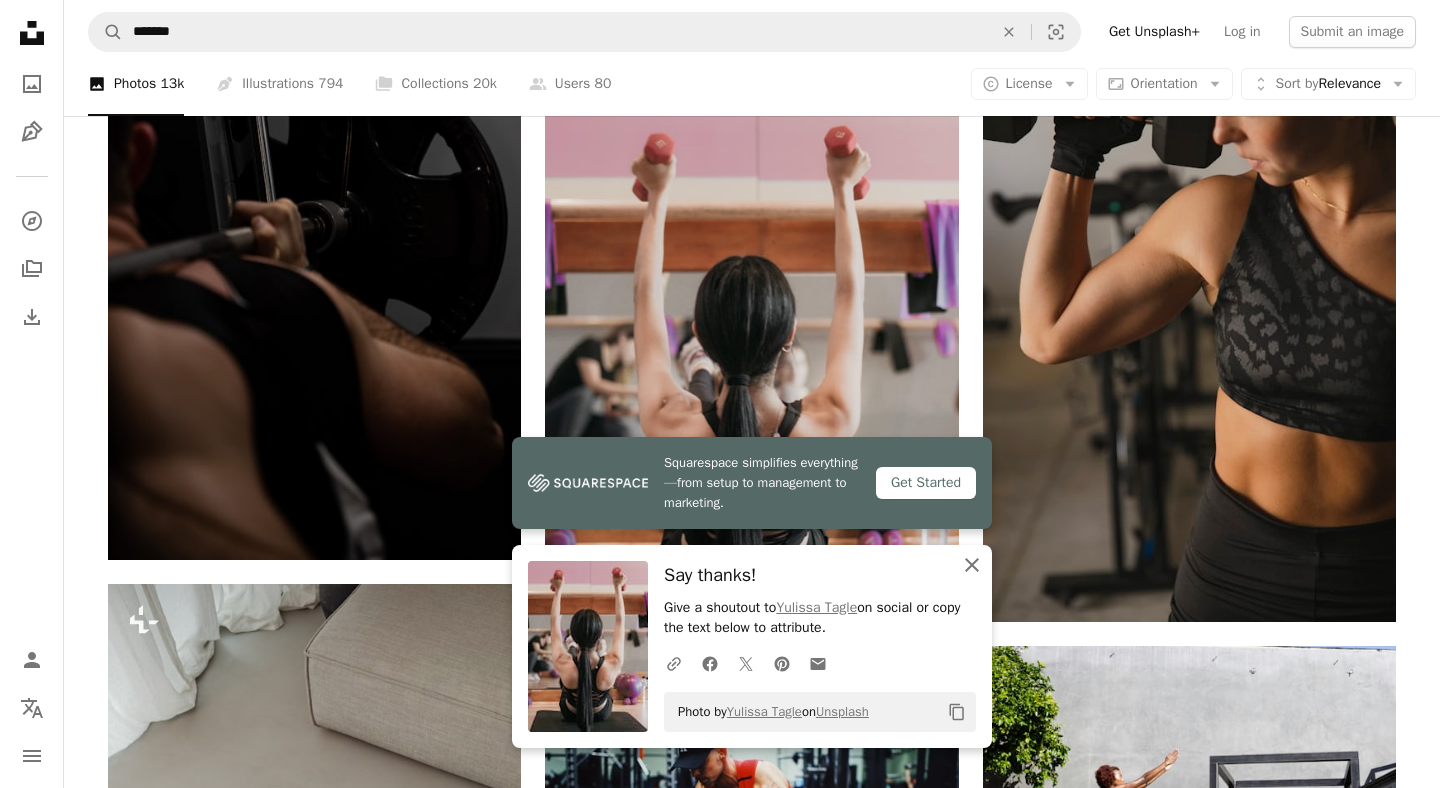 click 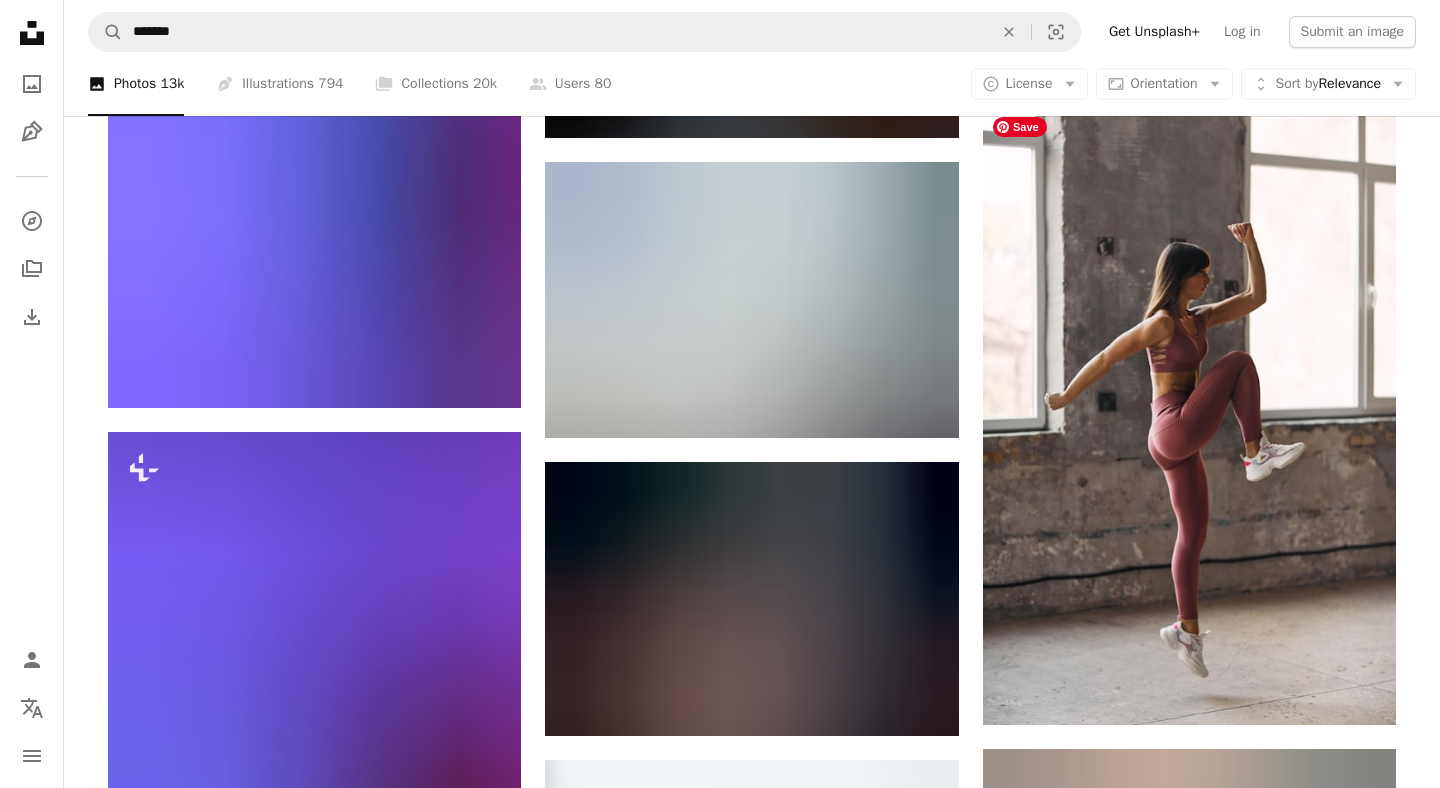 scroll, scrollTop: 30250, scrollLeft: 0, axis: vertical 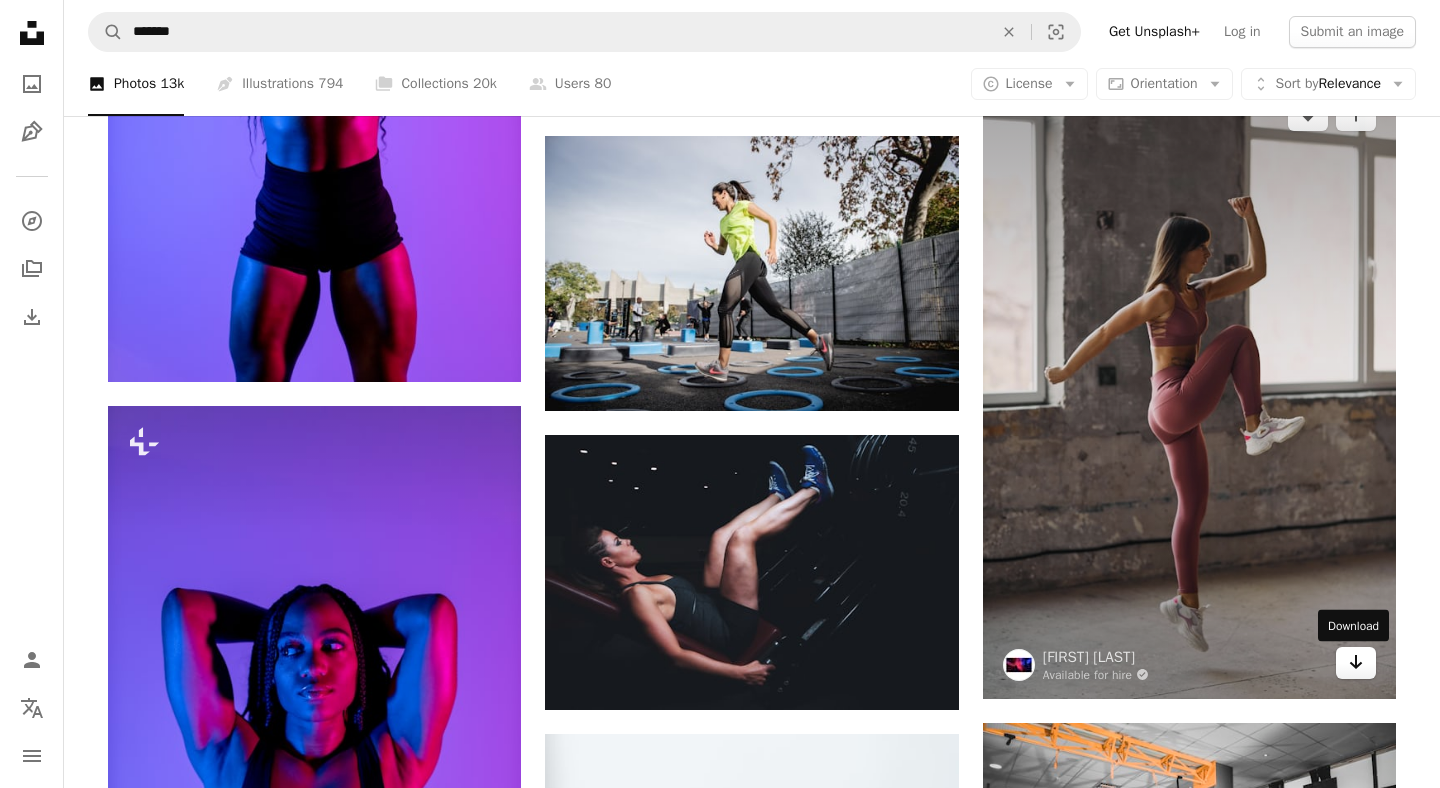 click on "Arrow pointing down" 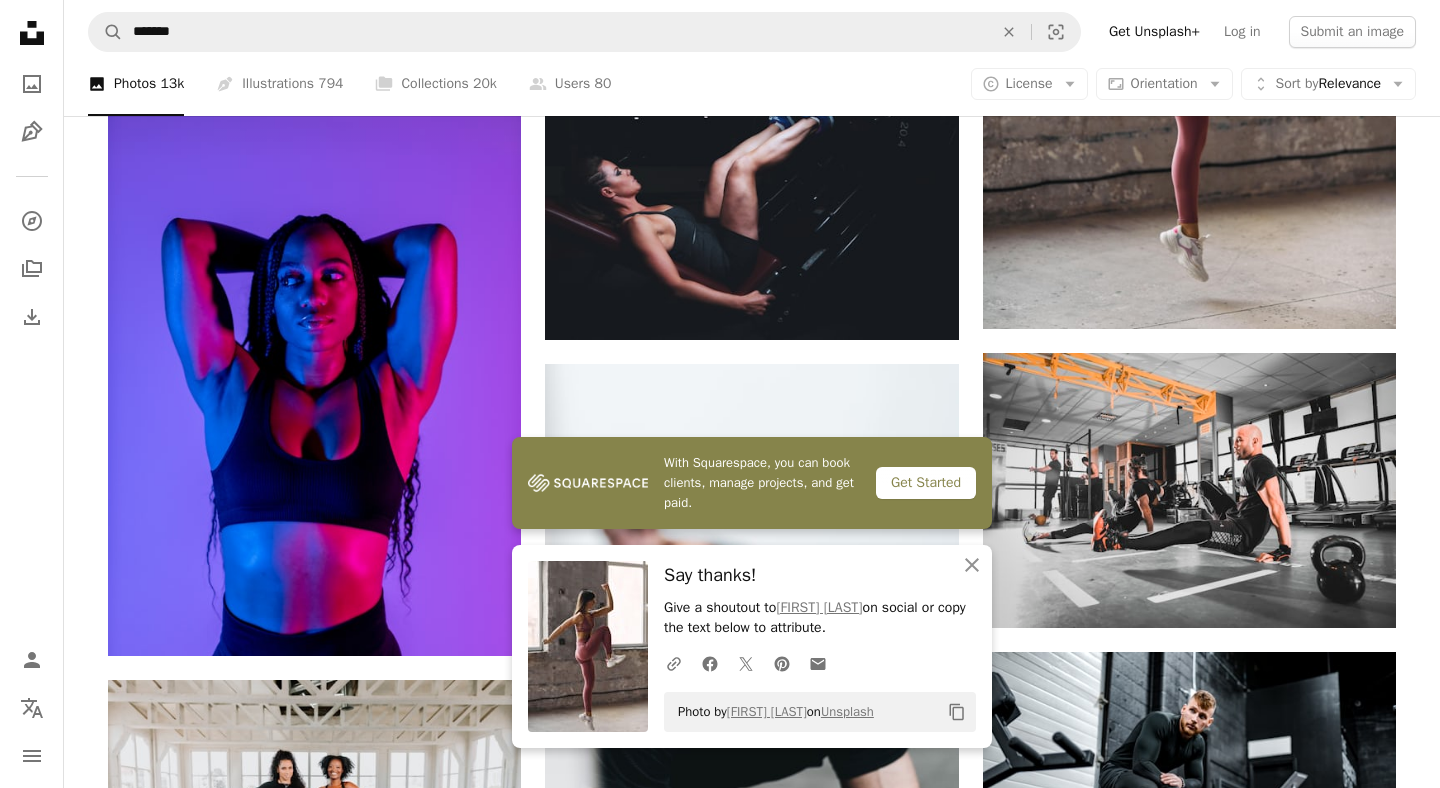 scroll, scrollTop: 30621, scrollLeft: 0, axis: vertical 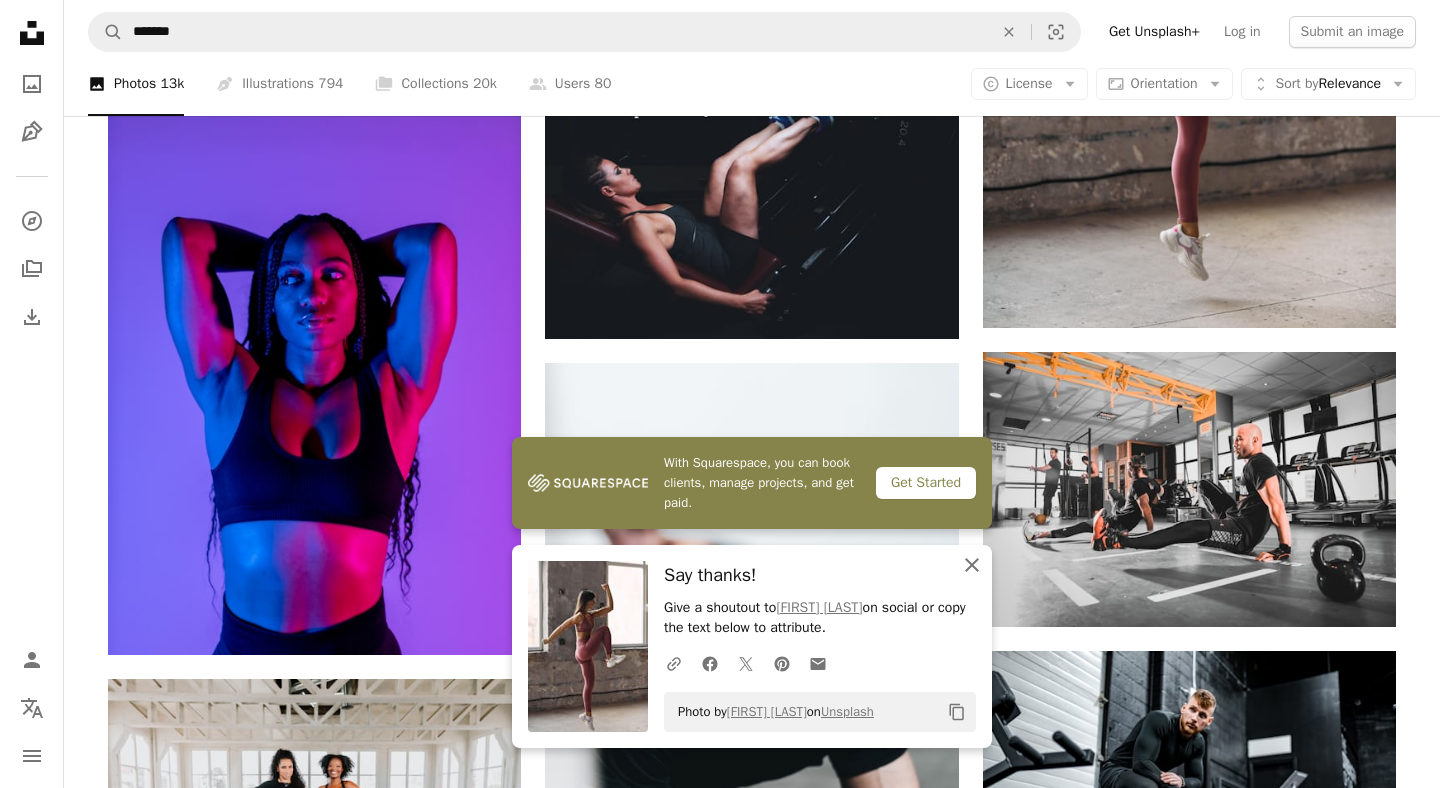 click 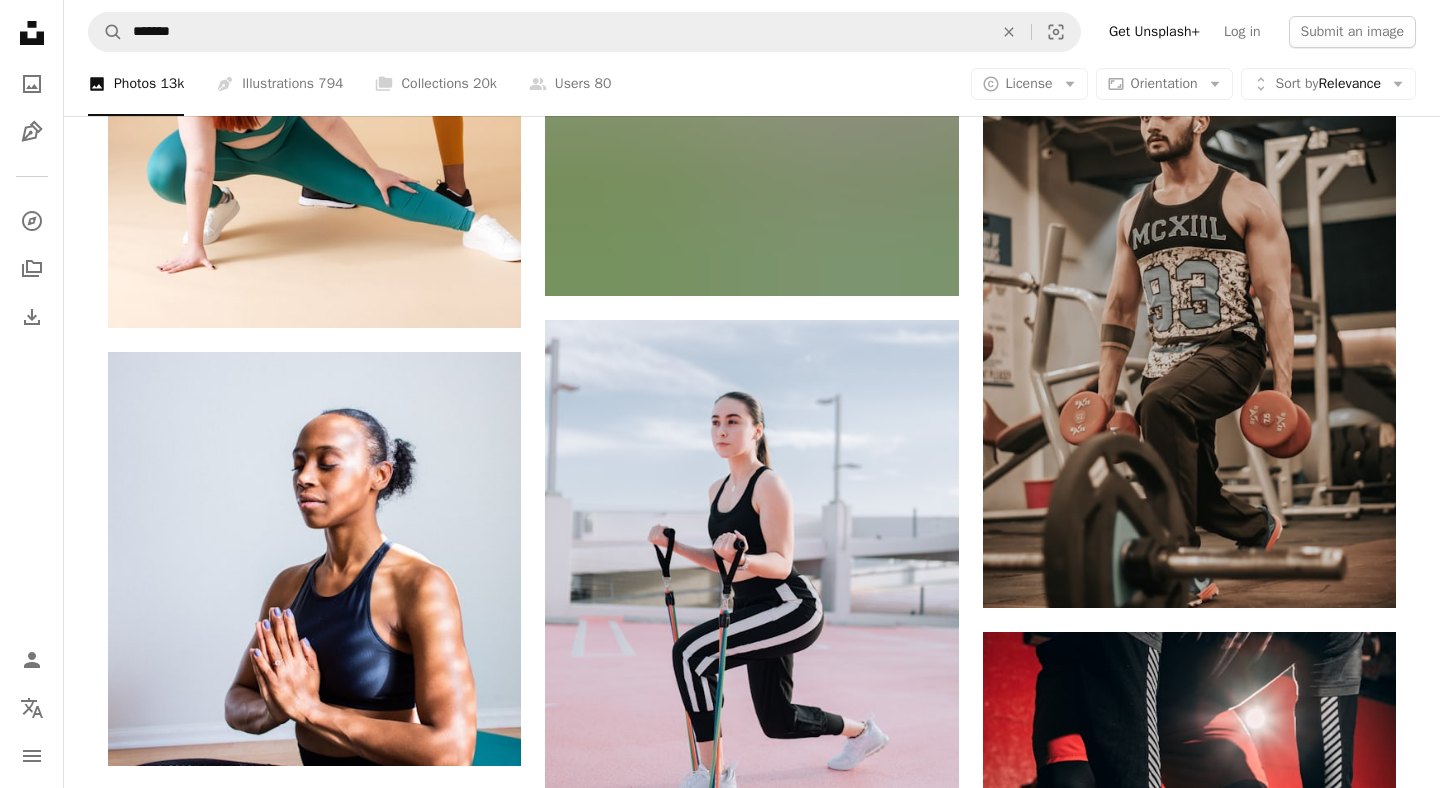 scroll, scrollTop: 33273, scrollLeft: 0, axis: vertical 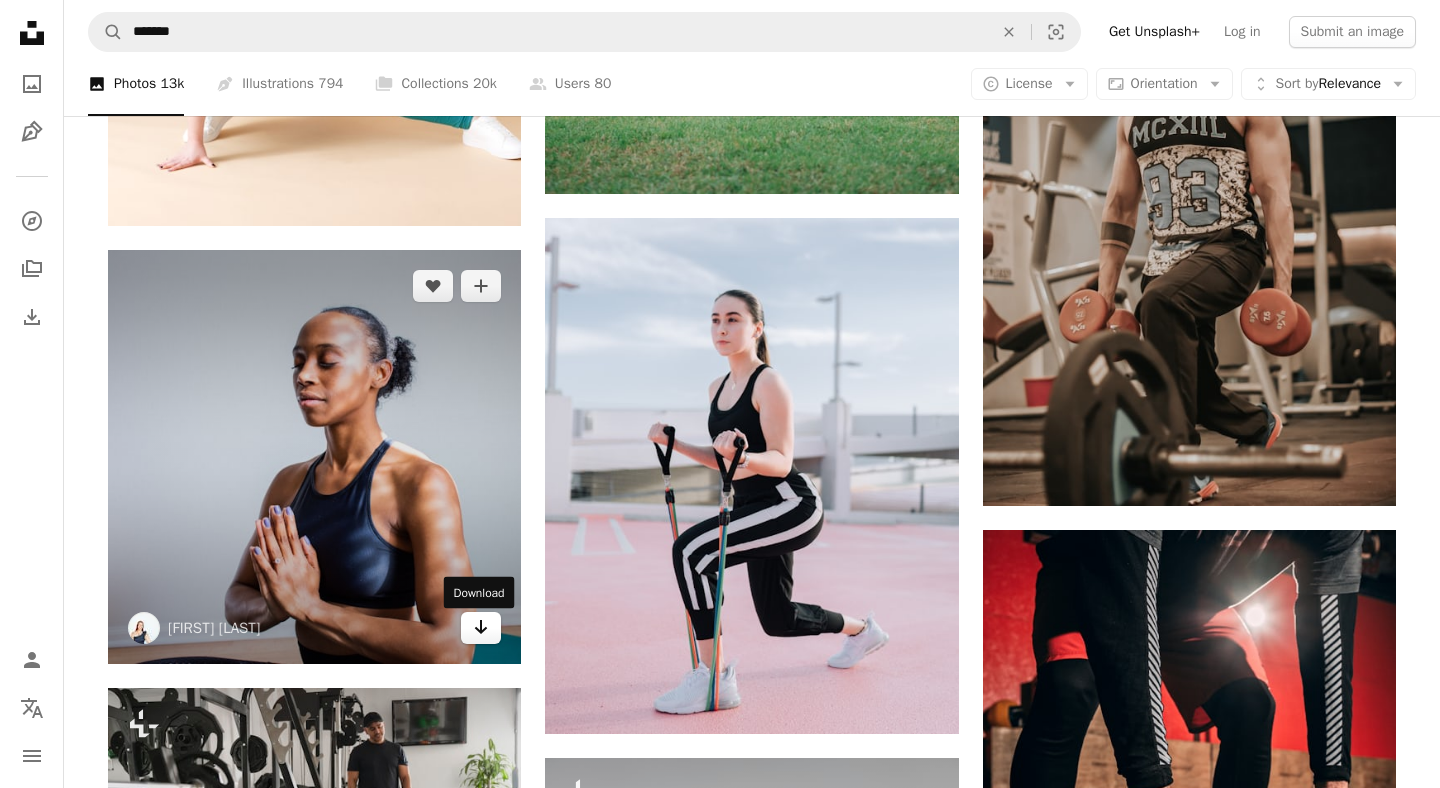 click on "Arrow pointing down" at bounding box center (481, 628) 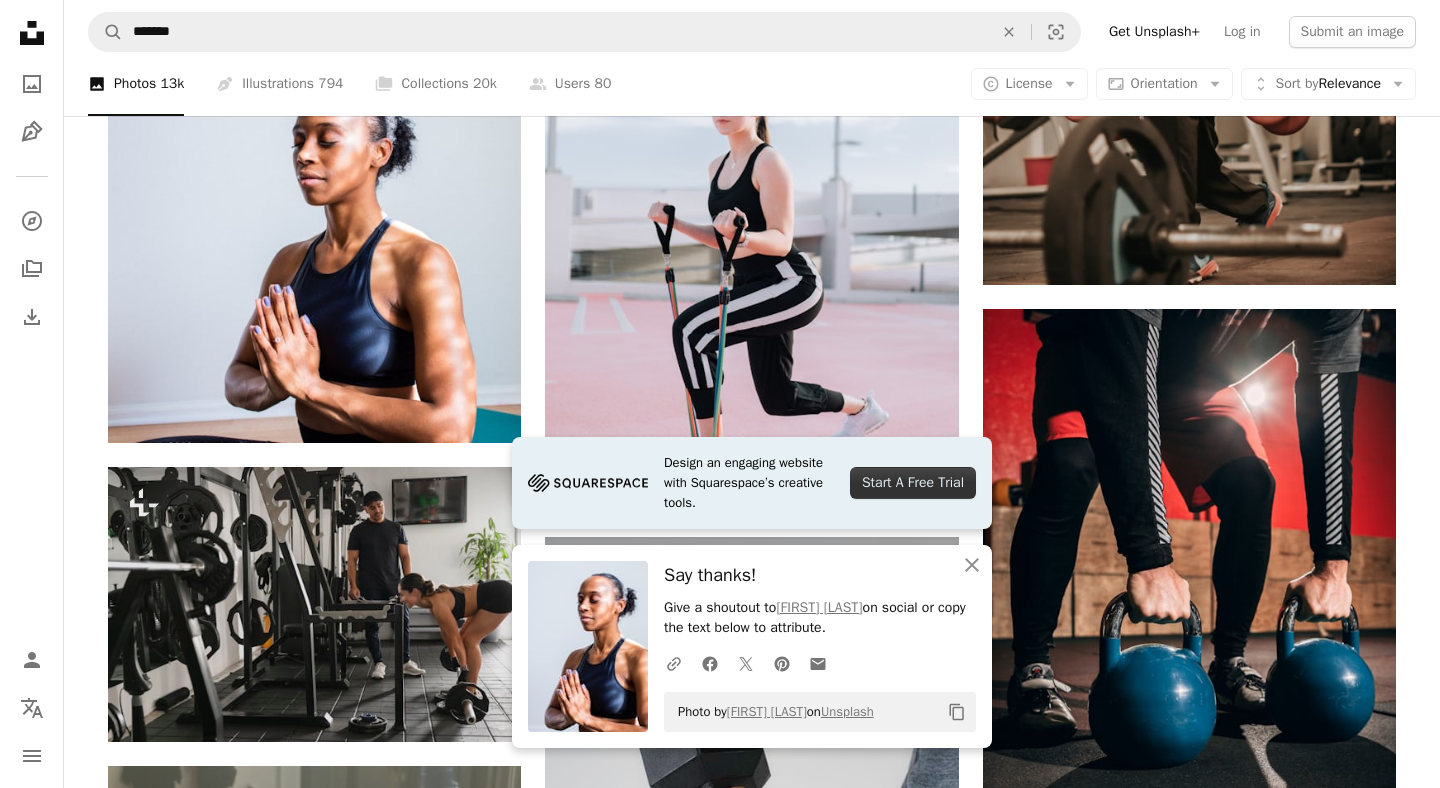 scroll, scrollTop: 33500, scrollLeft: 0, axis: vertical 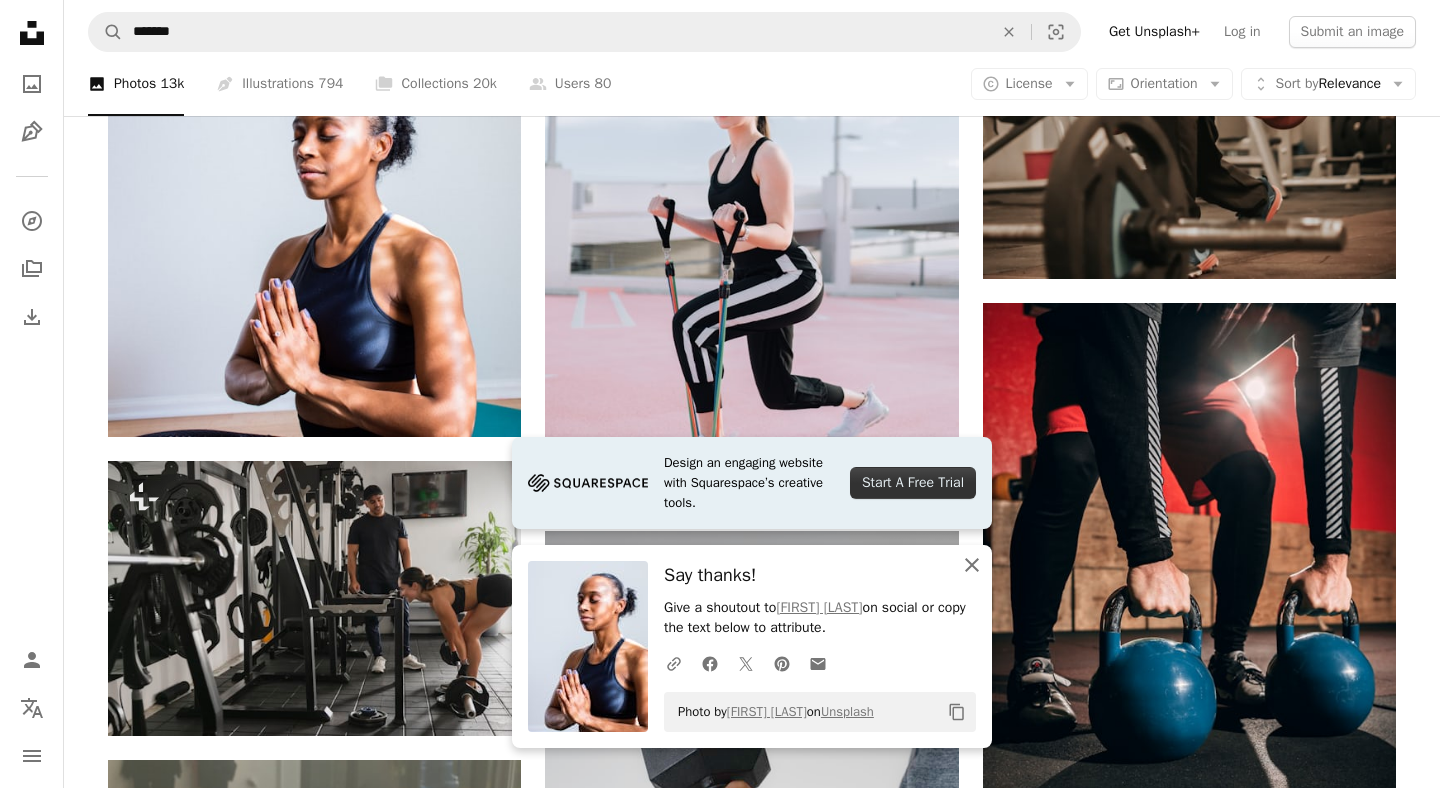 click on "An X shape" 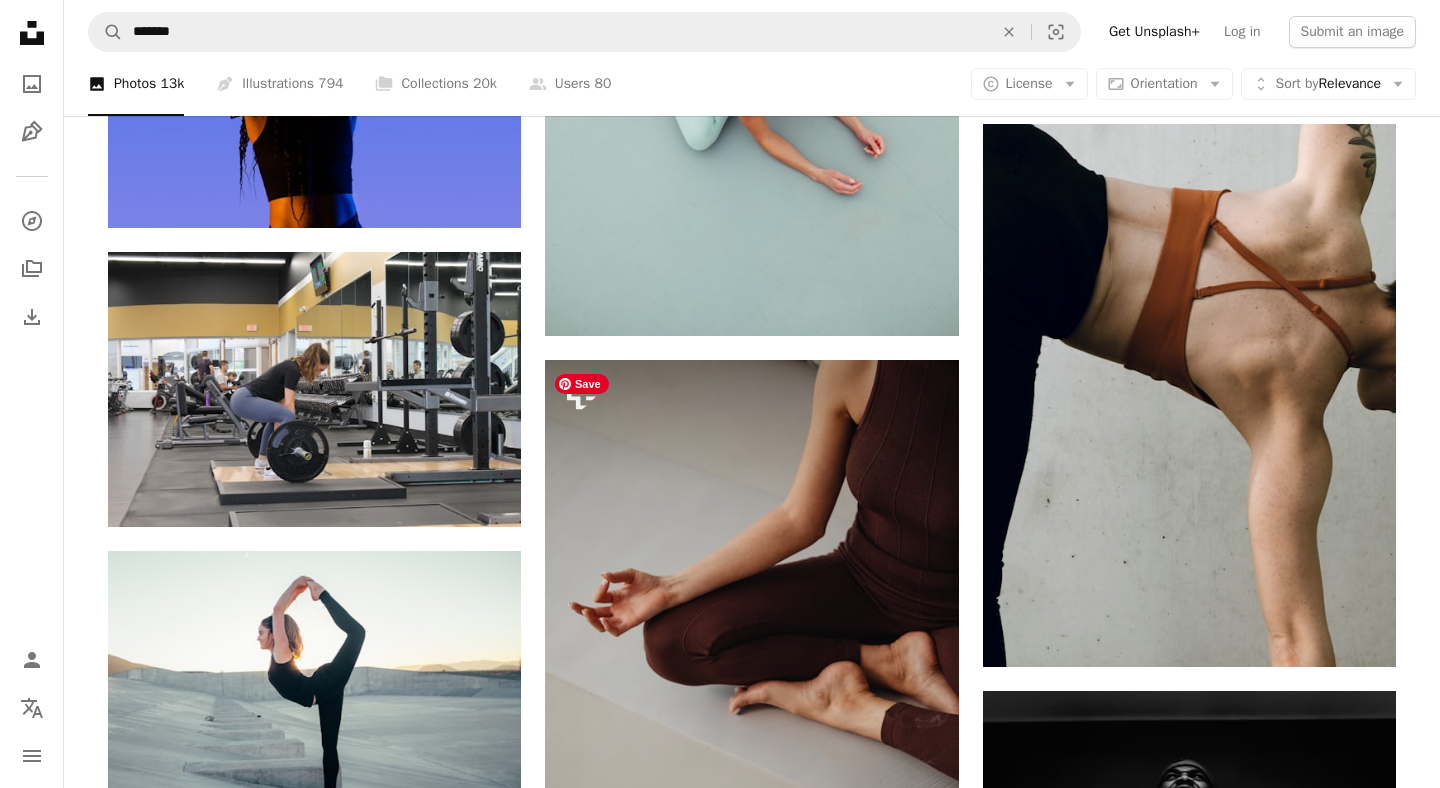 scroll, scrollTop: 38083, scrollLeft: 0, axis: vertical 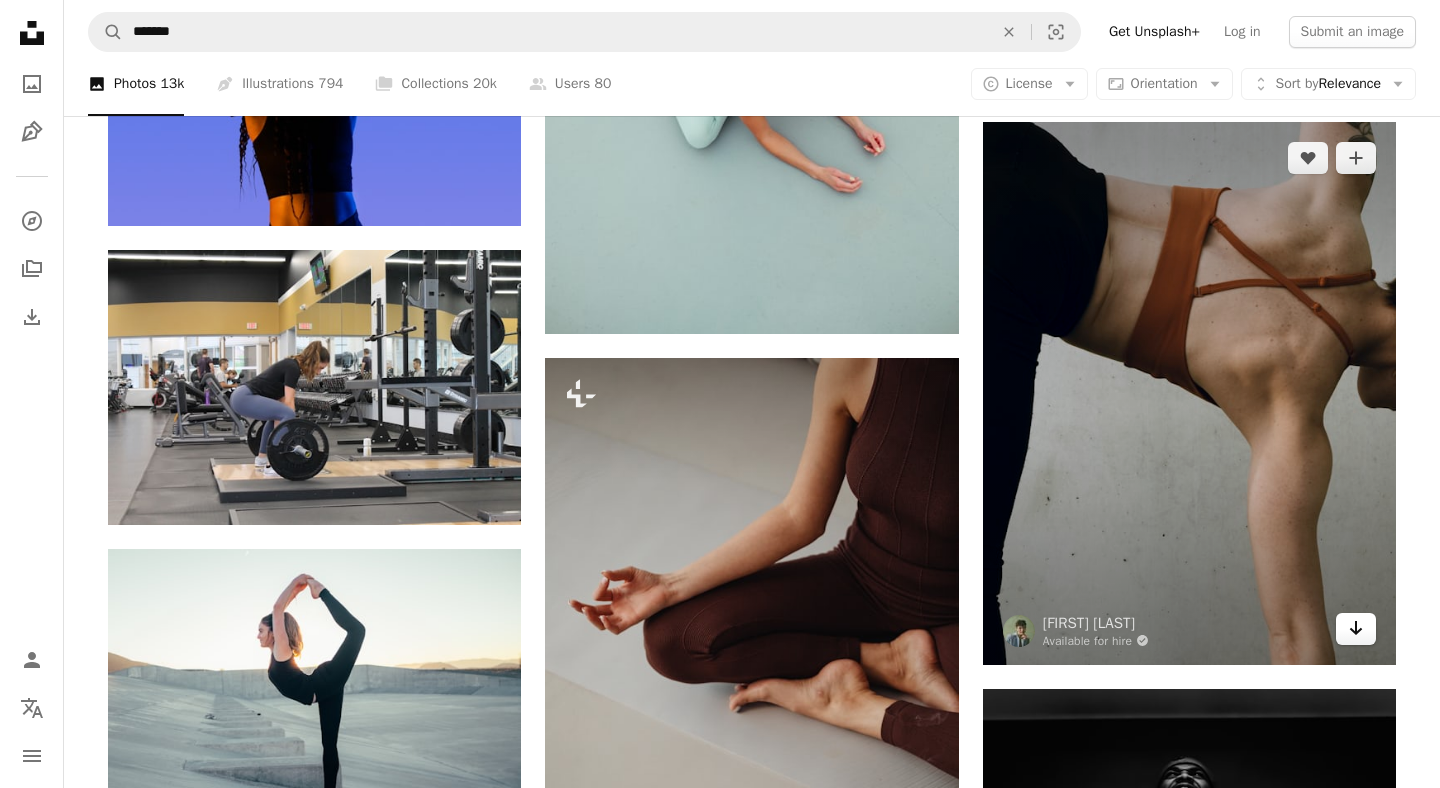 click on "Arrow pointing down" at bounding box center [1356, 629] 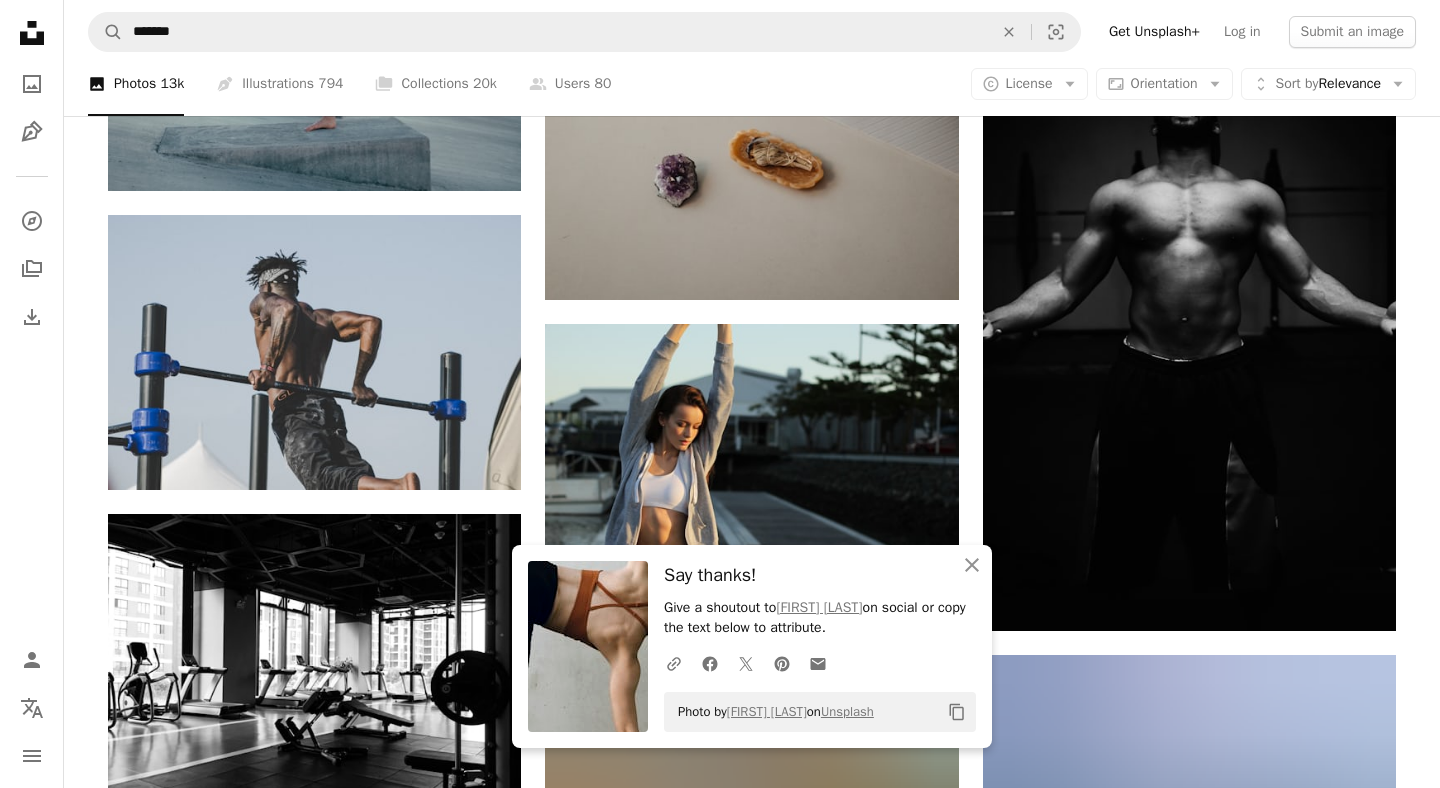 scroll, scrollTop: 38762, scrollLeft: 0, axis: vertical 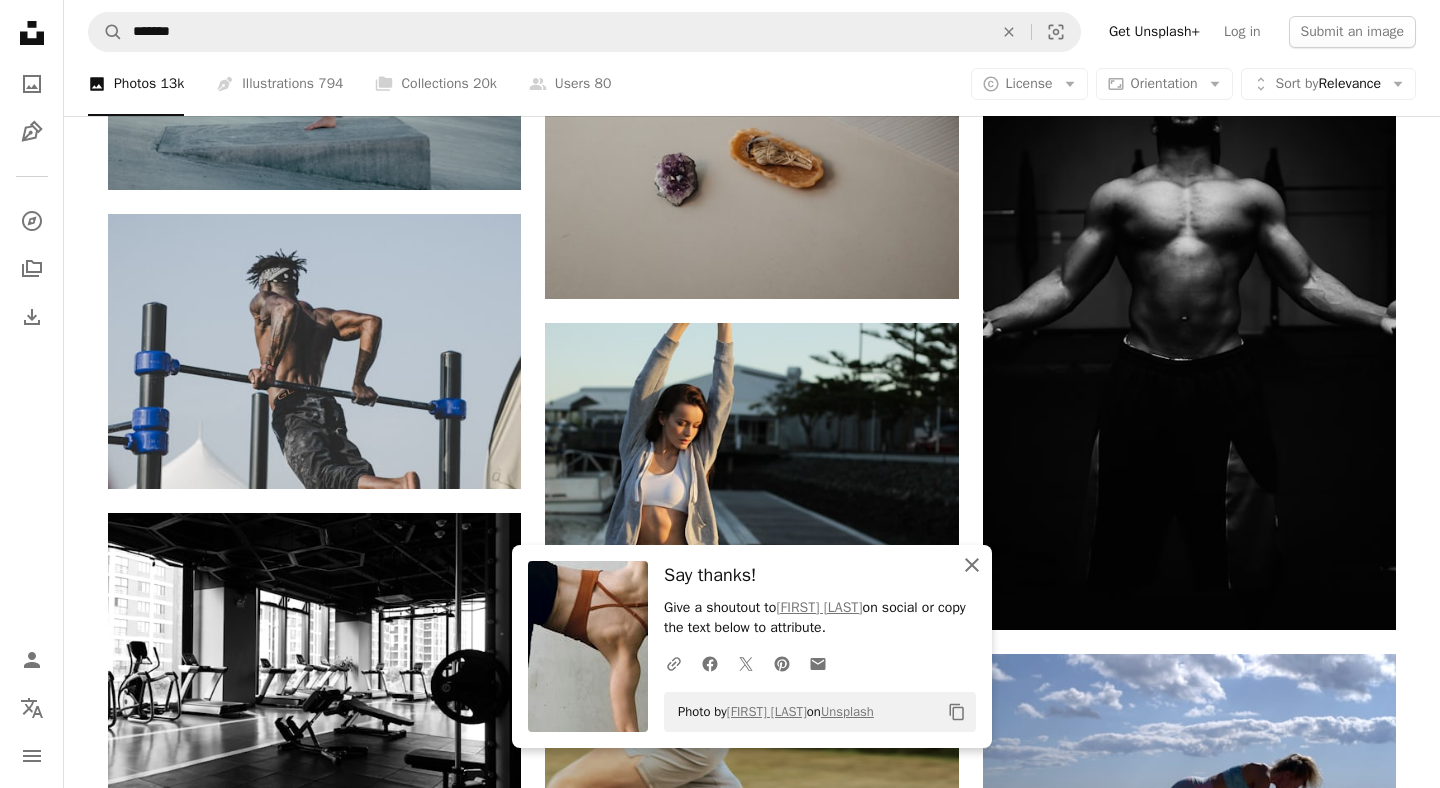 click 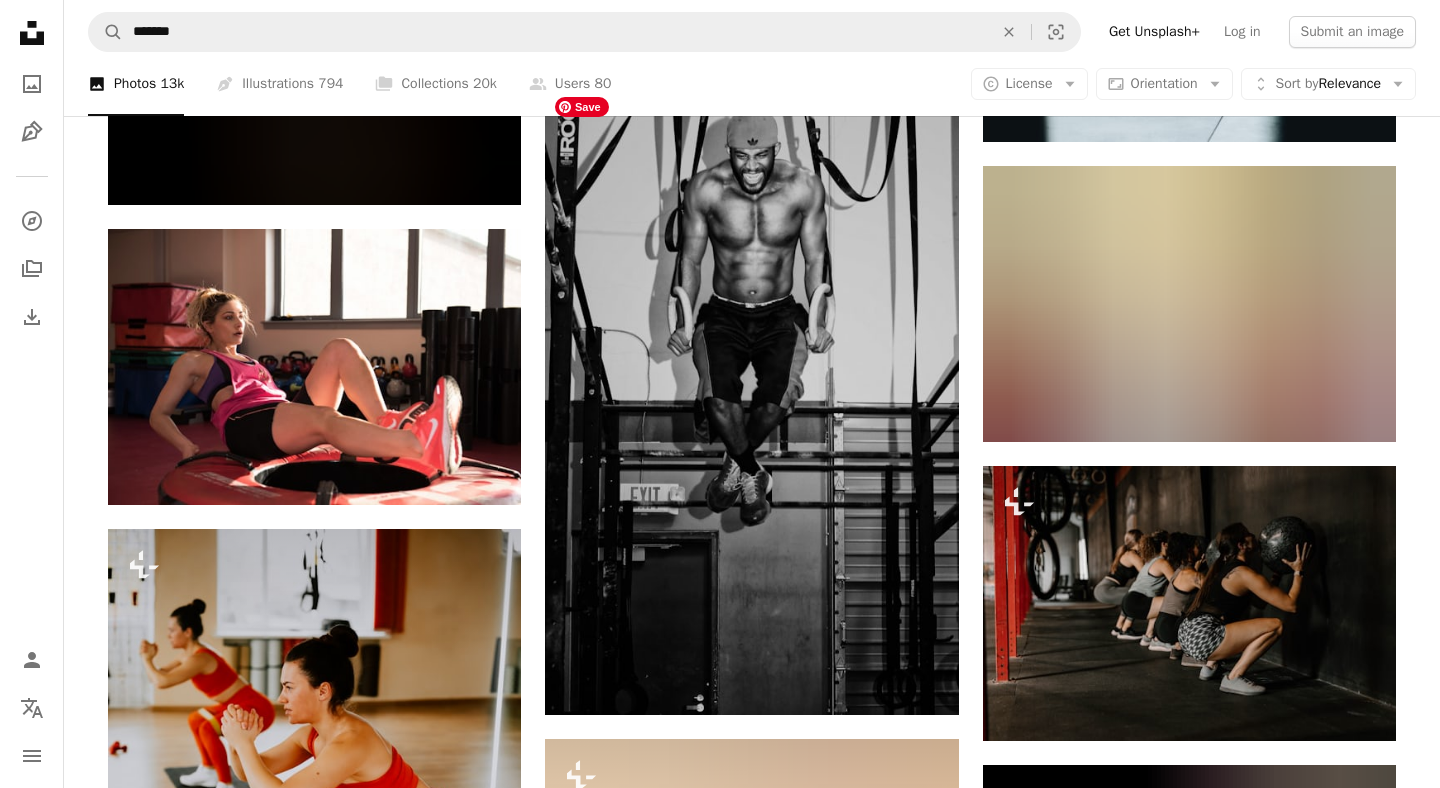 scroll, scrollTop: 53500, scrollLeft: 0, axis: vertical 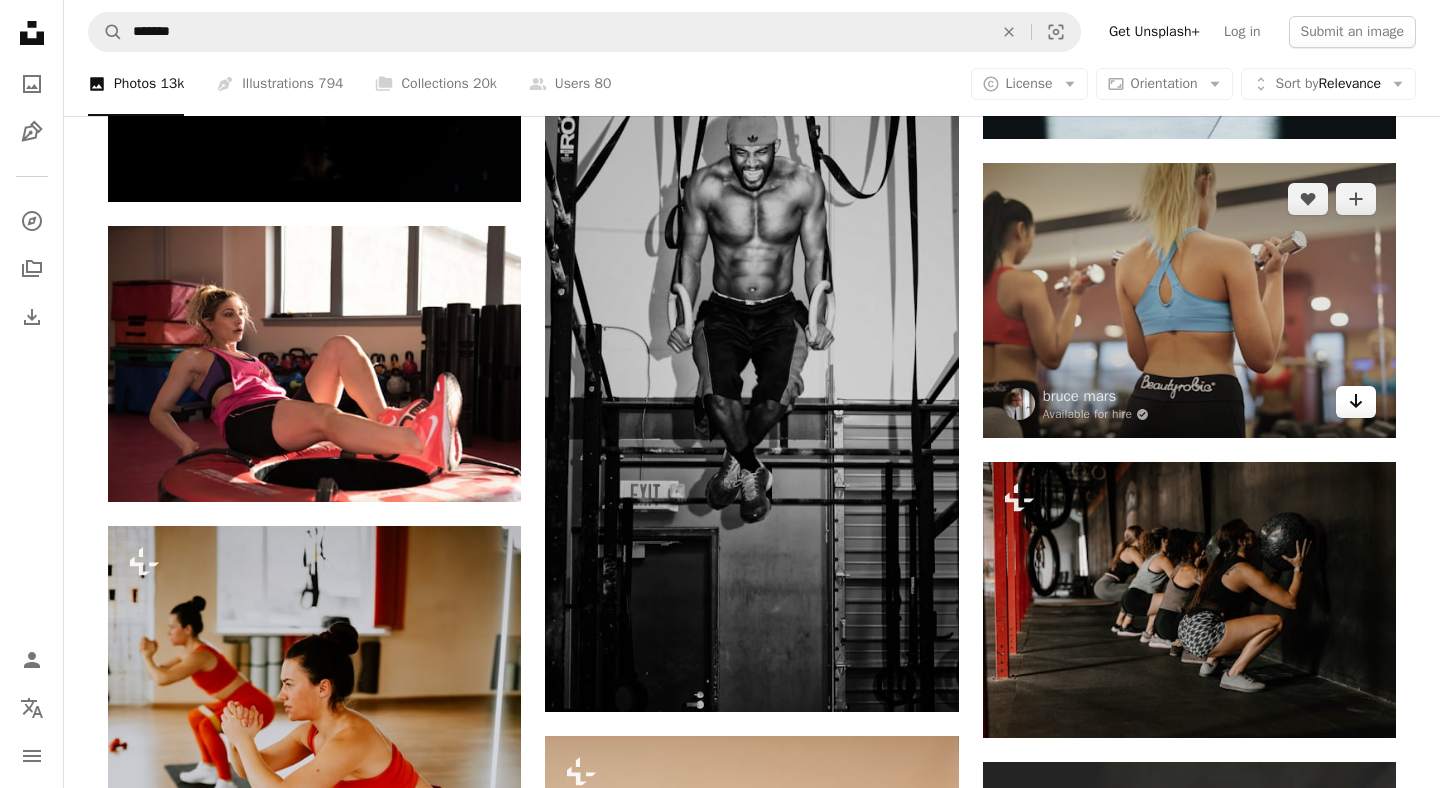 click on "Arrow pointing down" 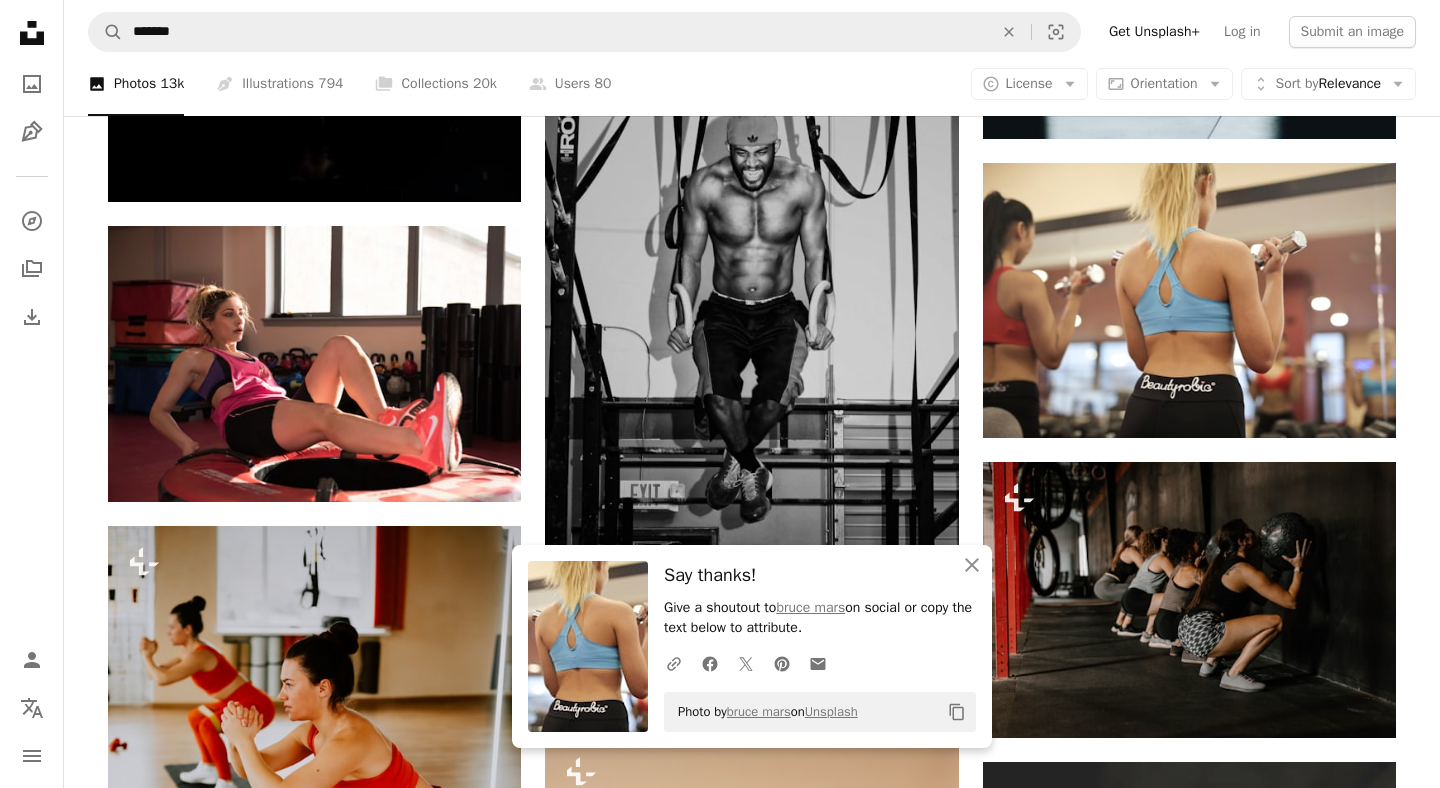 click on "A heart A plus sign [FIRST] [LAST] For Unsplash+ A lock Download A heart A plus sign [FIRST] [LAST] Available for hire A checkmark inside of a circle Arrow pointing down A heart A plus sign [FIRST] [LAST] For Unsplash+ A lock Download A heart A plus sign [FIRST] [LAST] Available for hire A checkmark inside of a circle Arrow pointing down Plus sign for Unsplash+ A heart A plus sign [FIRST] [LAST] For Unsplash+ A lock Download A heart A plus sign [FIRST] [LAST] Available for hire A checkmark inside of a circle Arrow pointing down Plus sign for Unsplash+ A heart A plus sign [FIRST] [LAST] For Unsplash+ A lock Download Plus sign for Unsplash+ A heart A plus sign [FIRST] [LAST] For Unsplash+ A lock Download The best in on-brand content creation Learn More A heart A plus sign [FIRST] [LAST] Available for hire A checkmark inside of a circle Arrow pointing down" at bounding box center (752, -24177) 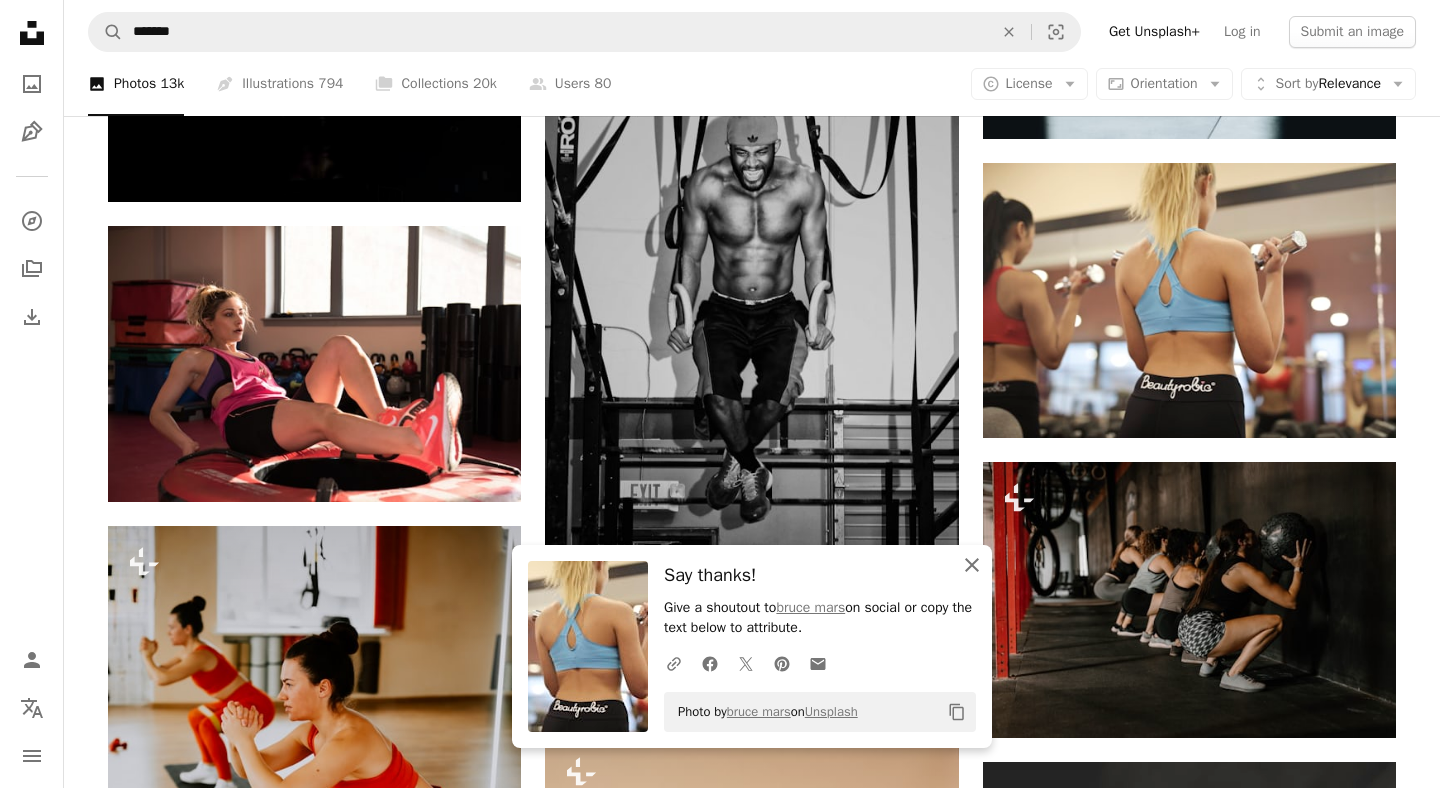 click on "An X shape" 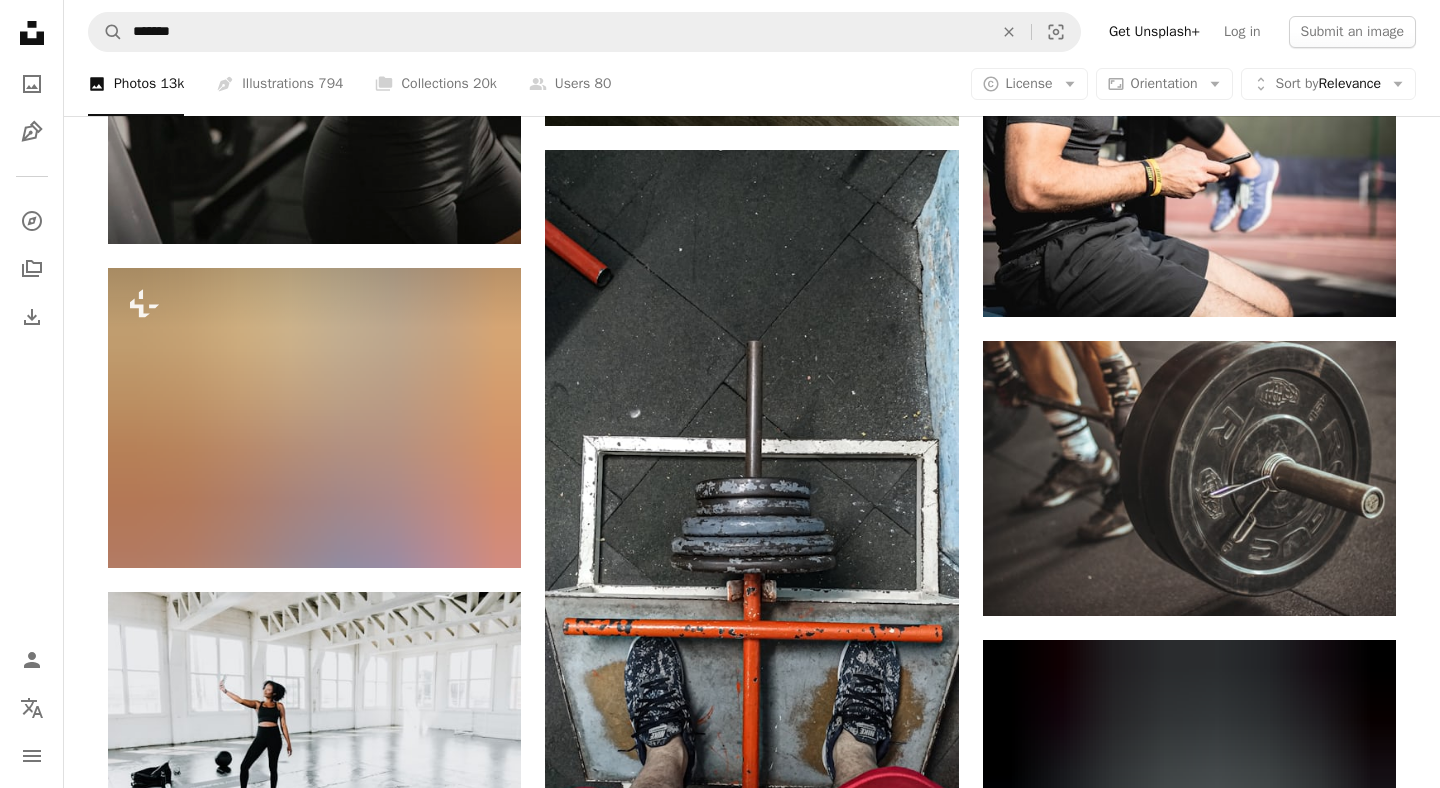 scroll, scrollTop: 56321, scrollLeft: 0, axis: vertical 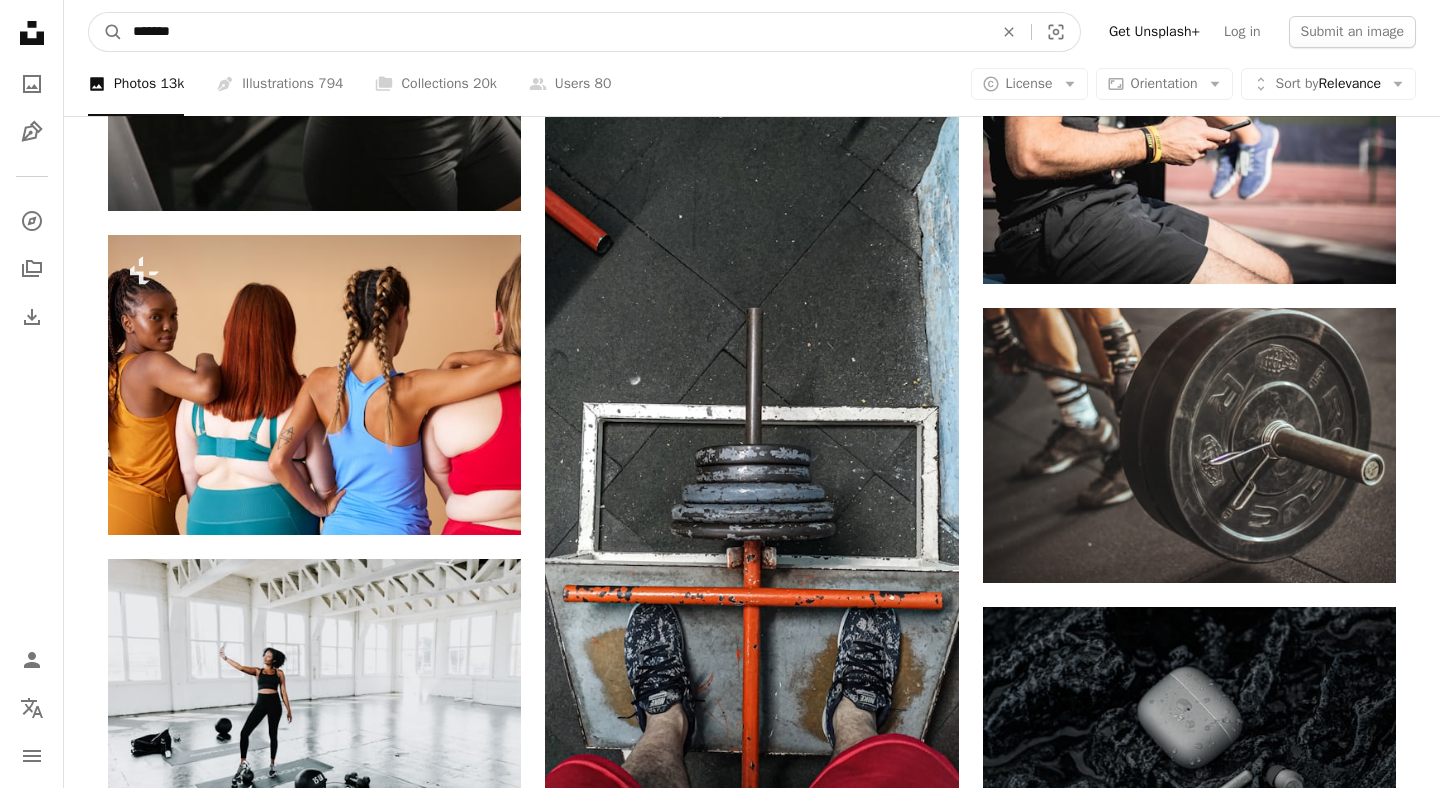 drag, startPoint x: 220, startPoint y: 42, endPoint x: 50, endPoint y: 24, distance: 170.95029 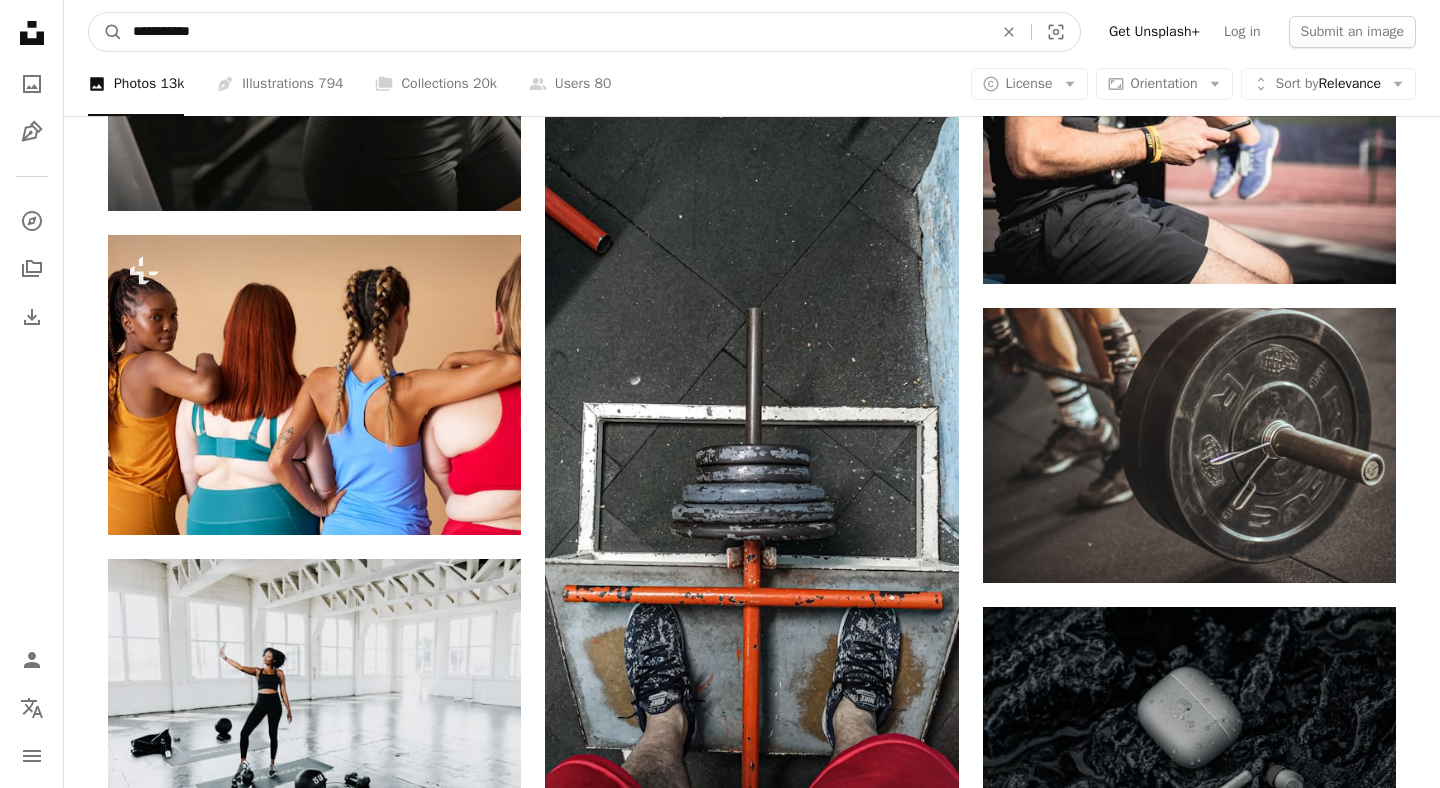 type on "**********" 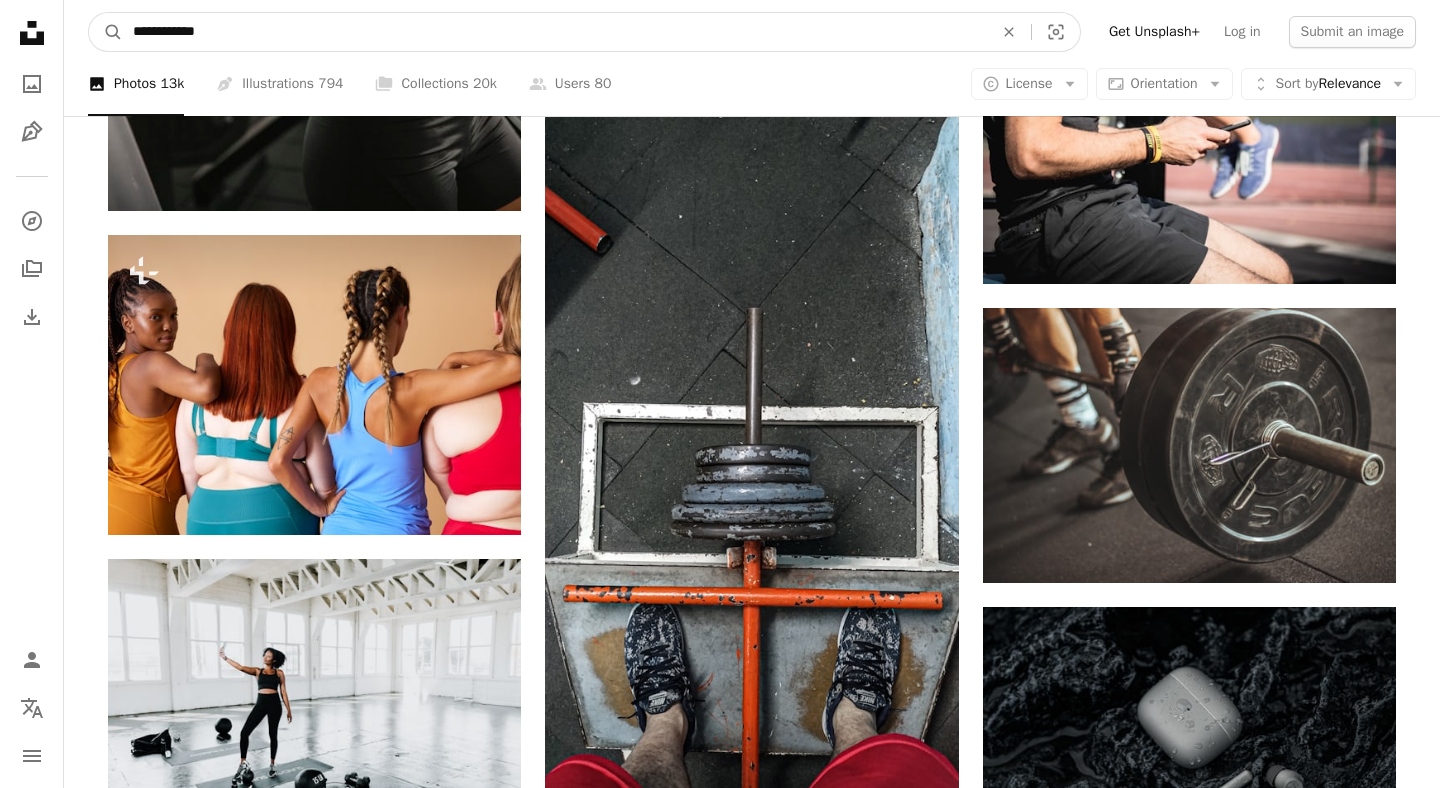 click on "A magnifying glass" at bounding box center (106, 32) 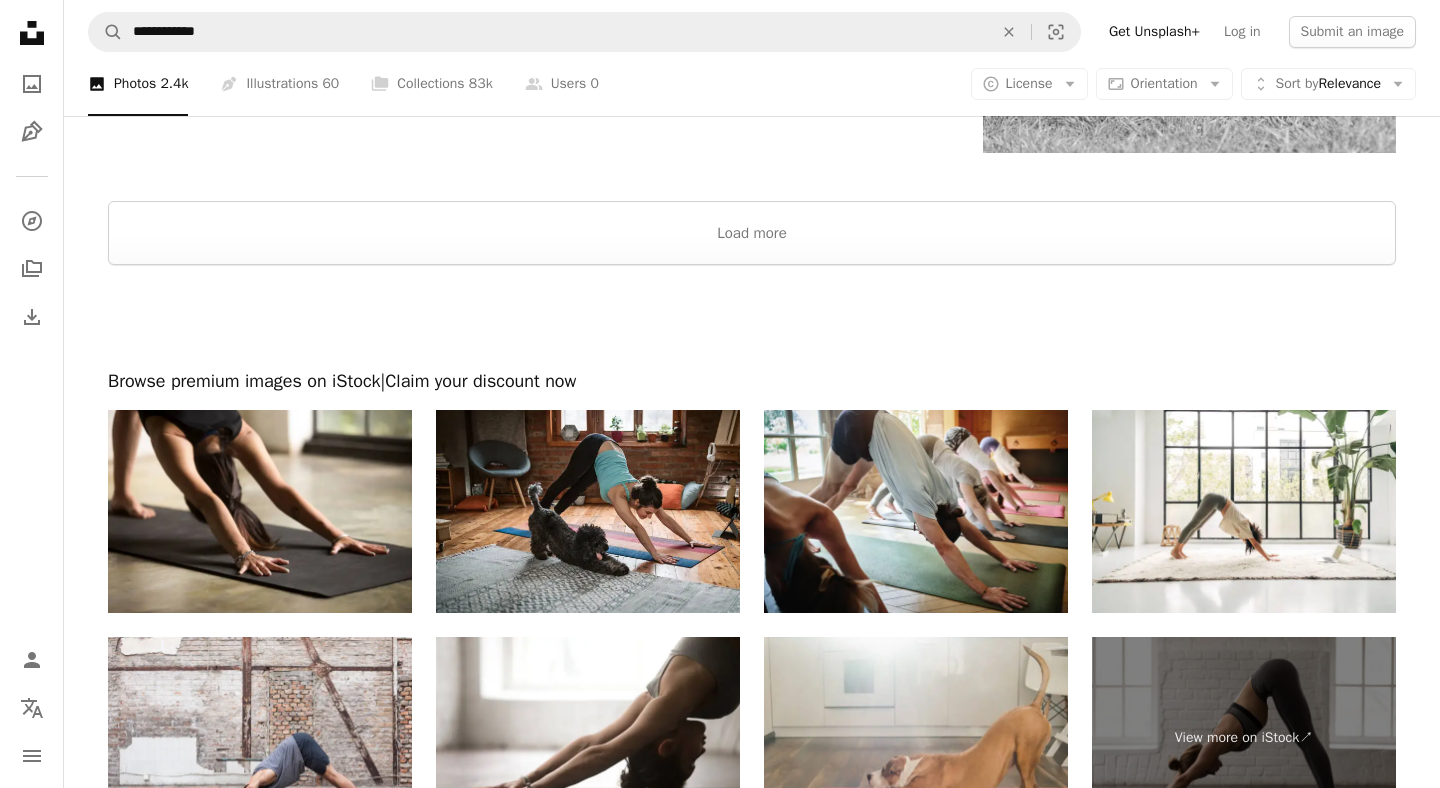 scroll, scrollTop: 3401, scrollLeft: 0, axis: vertical 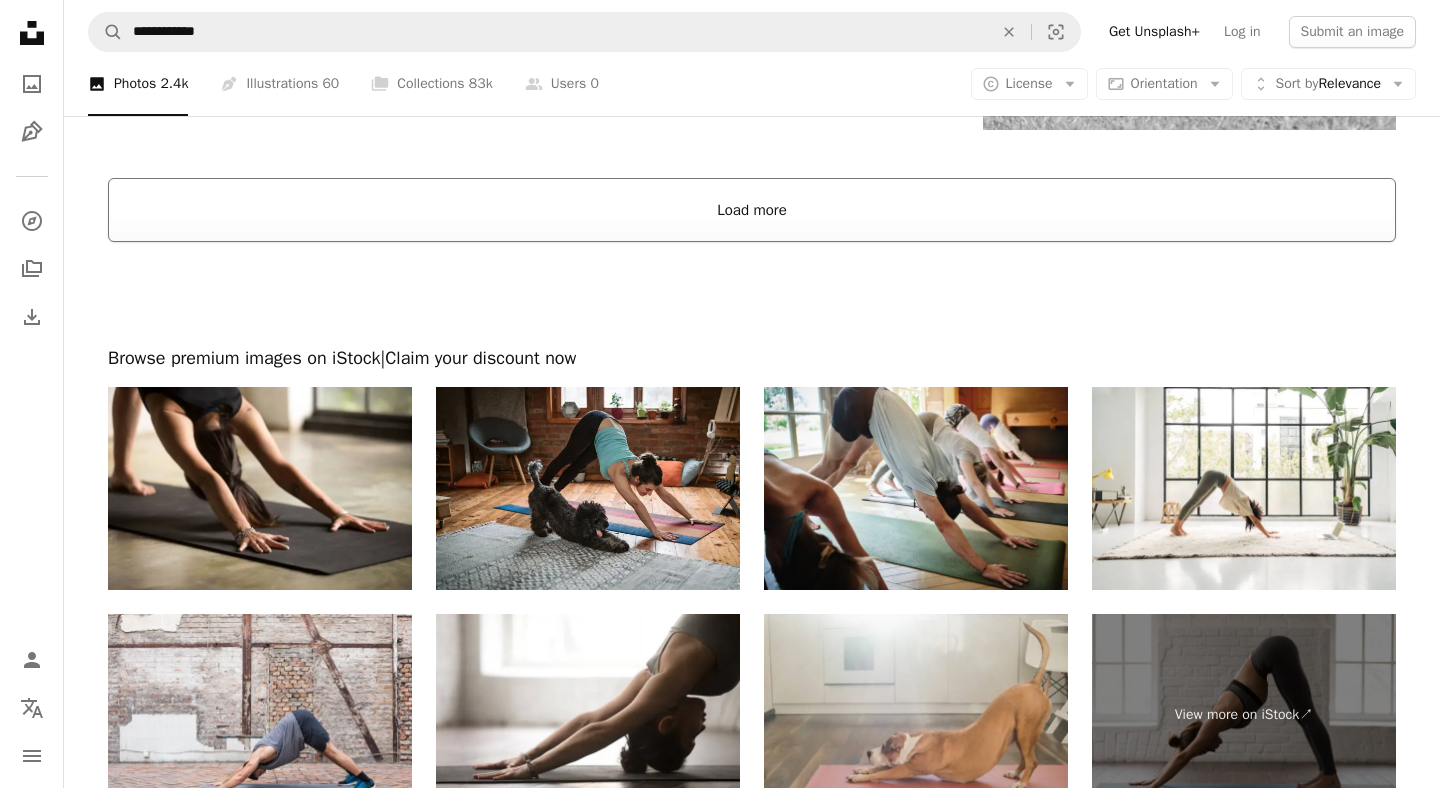 click on "Load more" at bounding box center [752, 210] 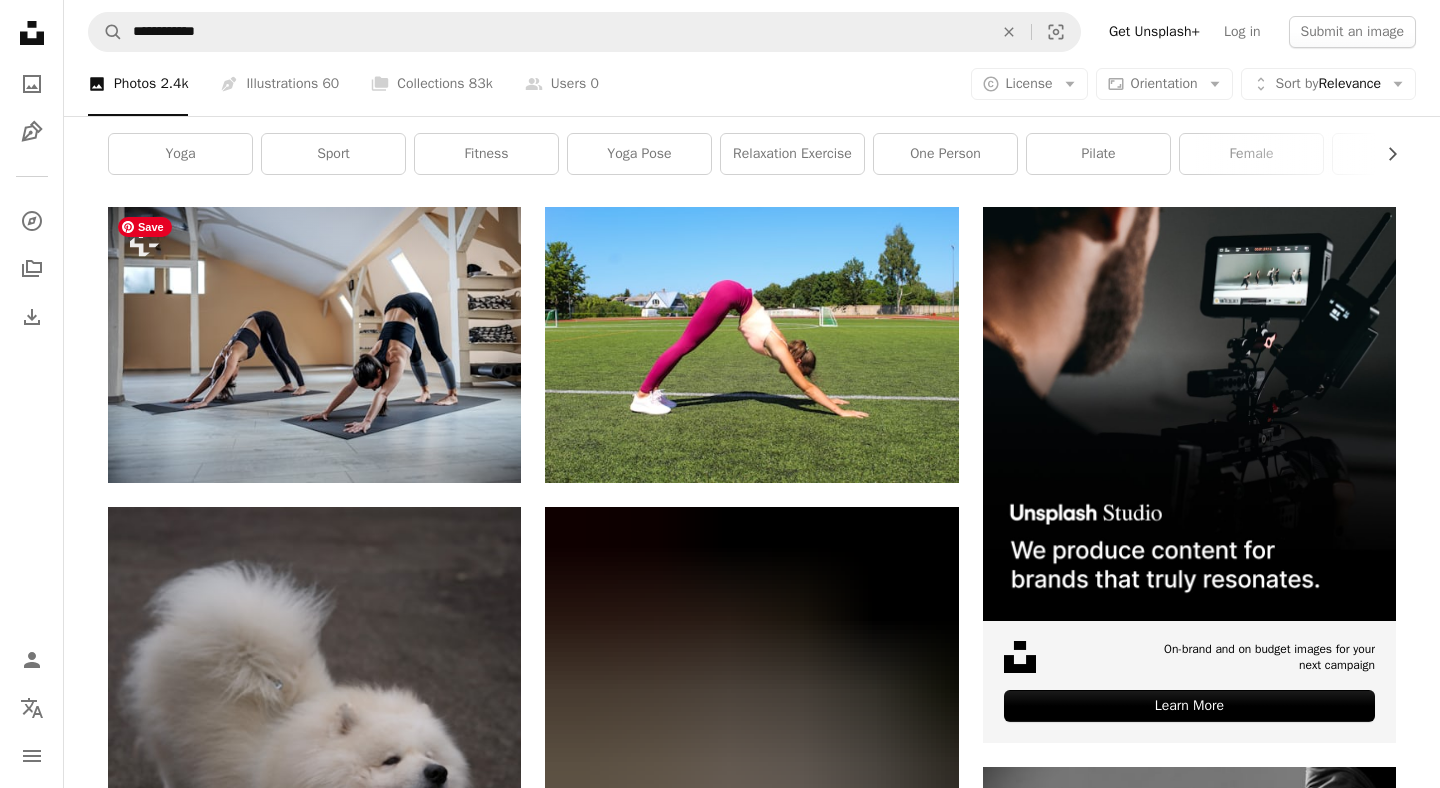 scroll, scrollTop: 79, scrollLeft: 0, axis: vertical 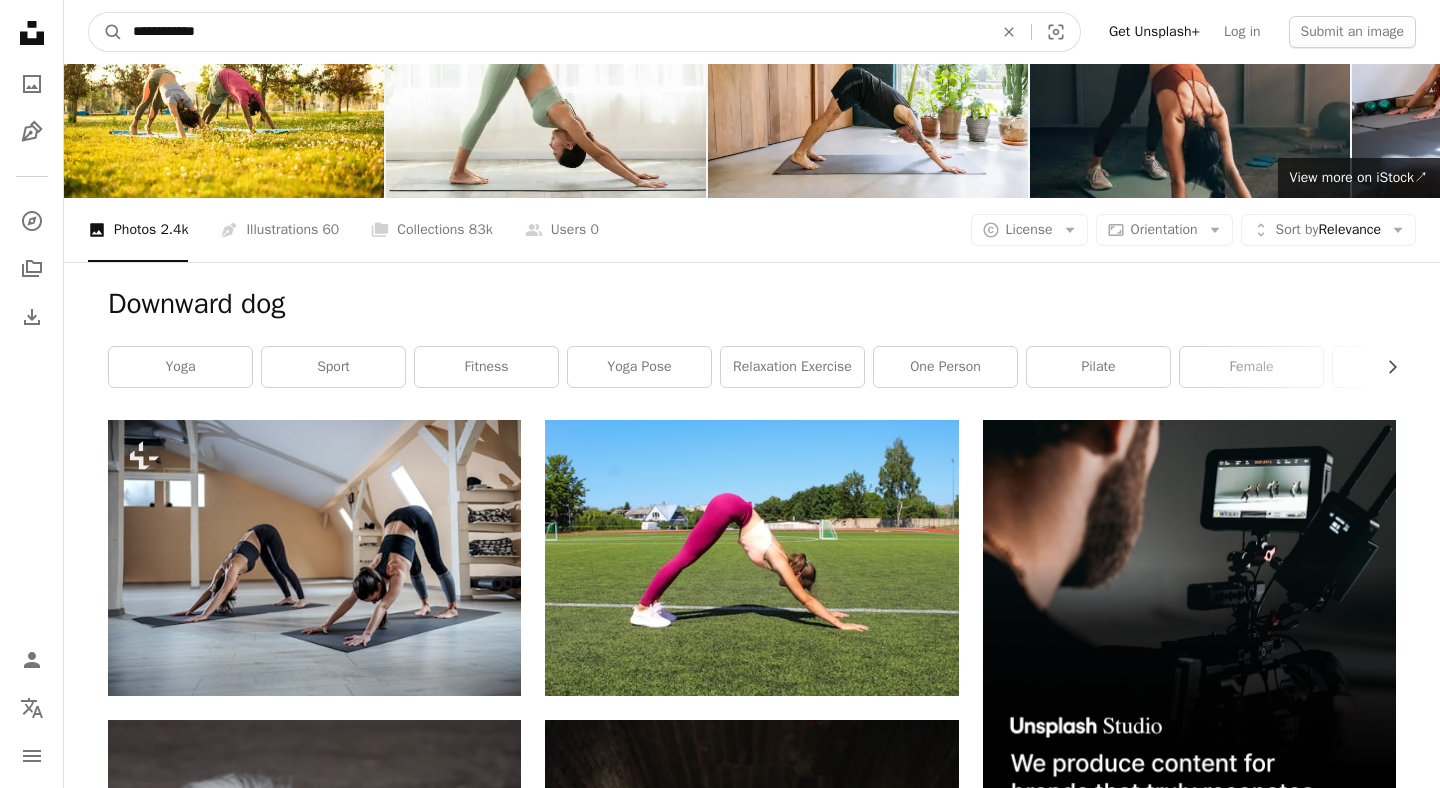 click on "**********" at bounding box center [555, 32] 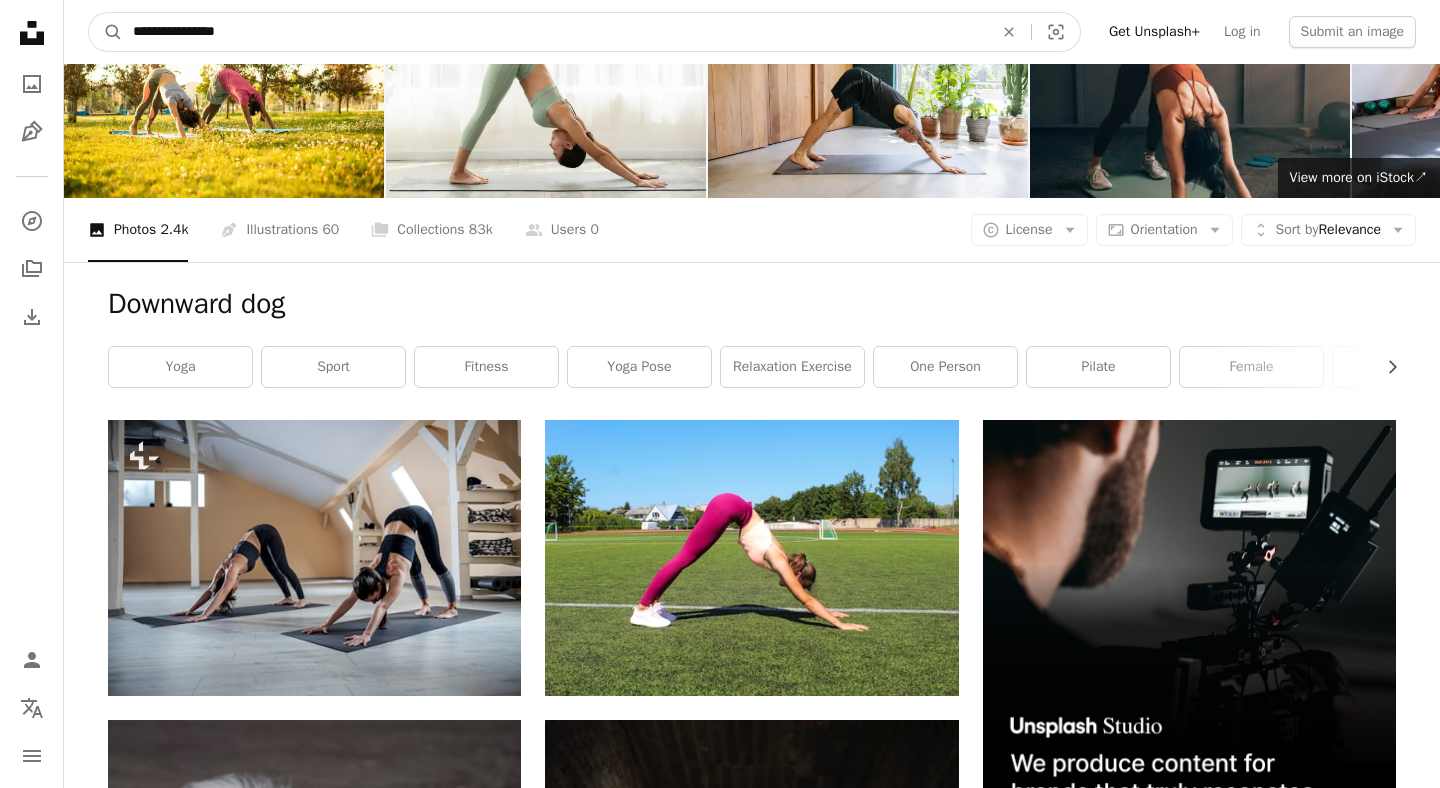 type on "**********" 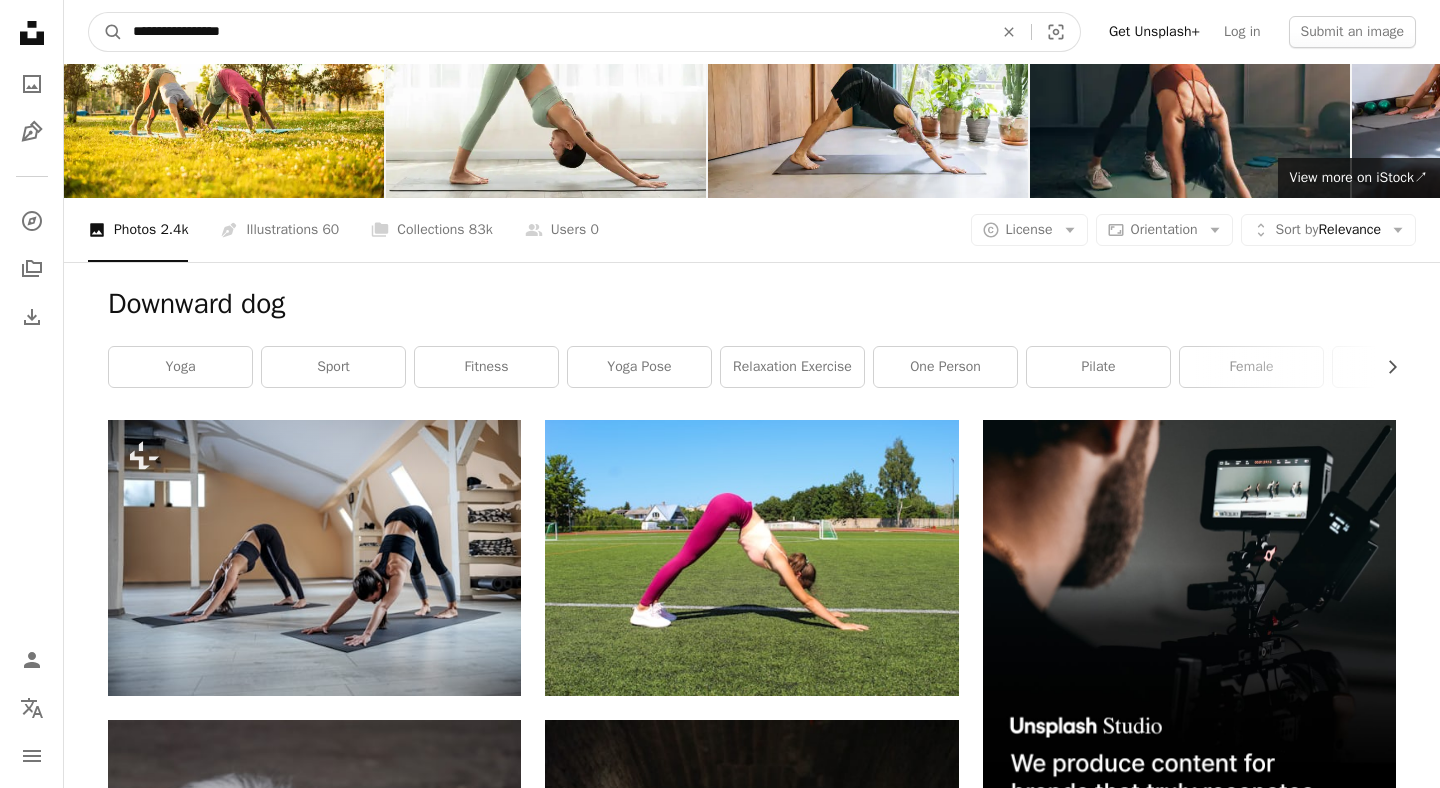 click on "A magnifying glass" at bounding box center (106, 32) 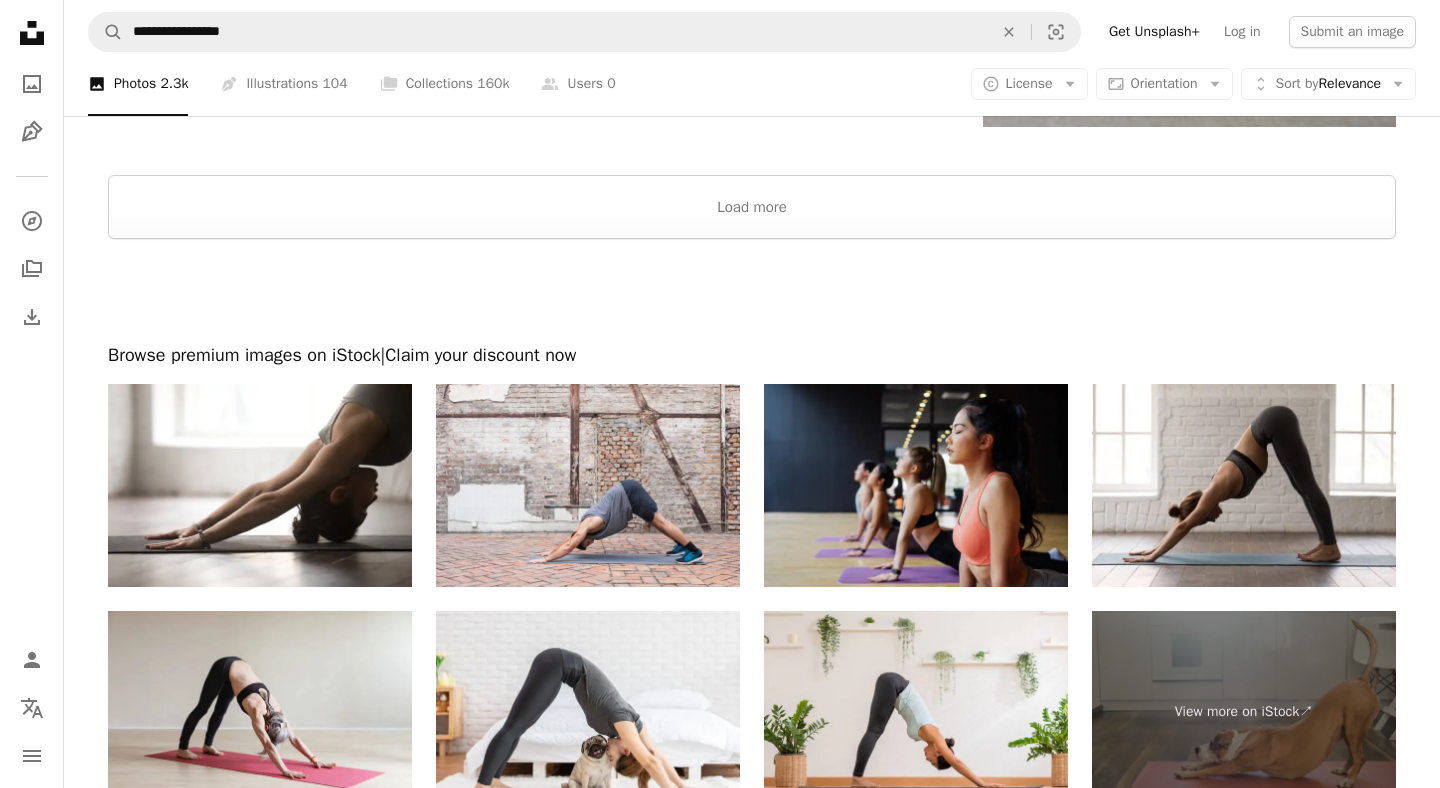 scroll, scrollTop: 3432, scrollLeft: 0, axis: vertical 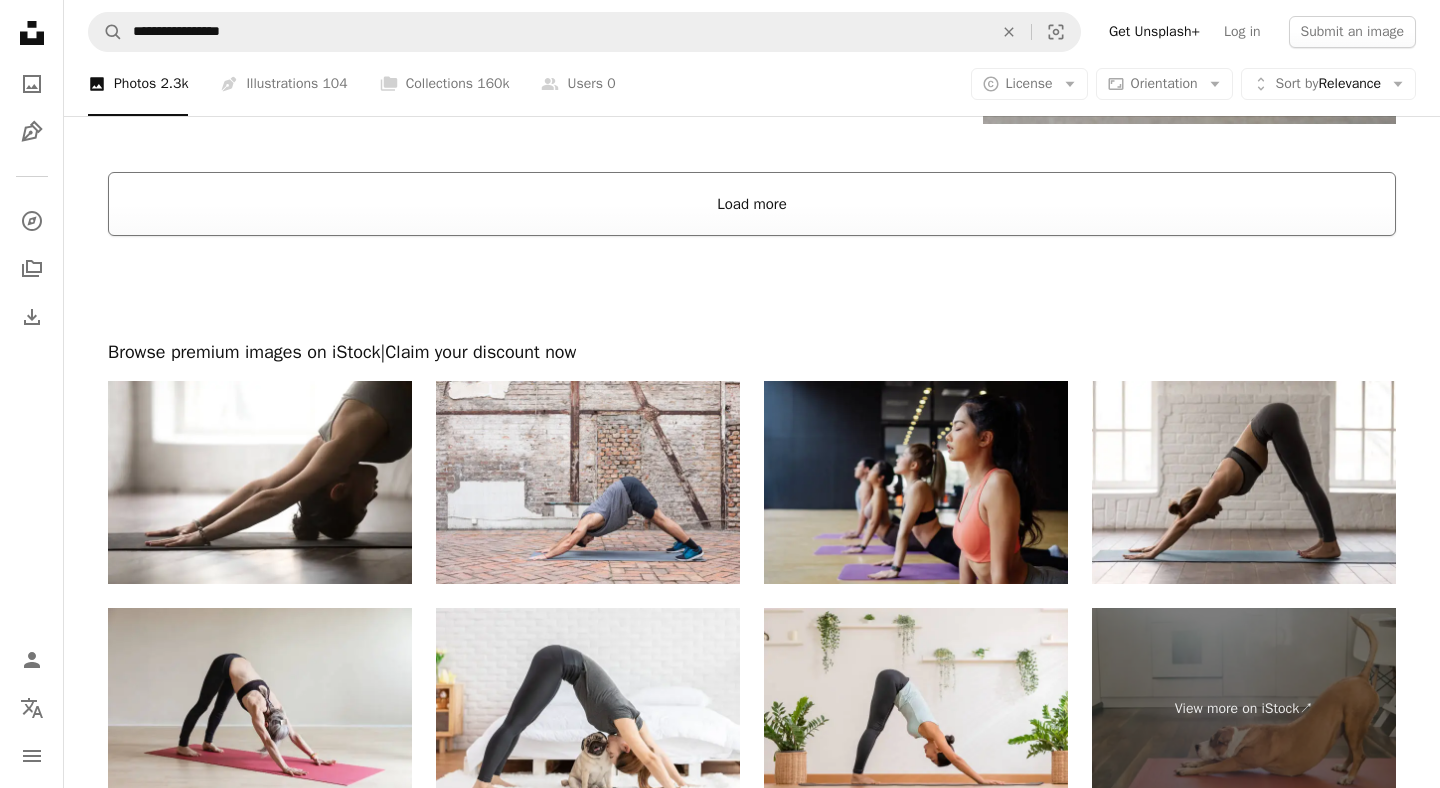 click on "Load more" at bounding box center [752, 204] 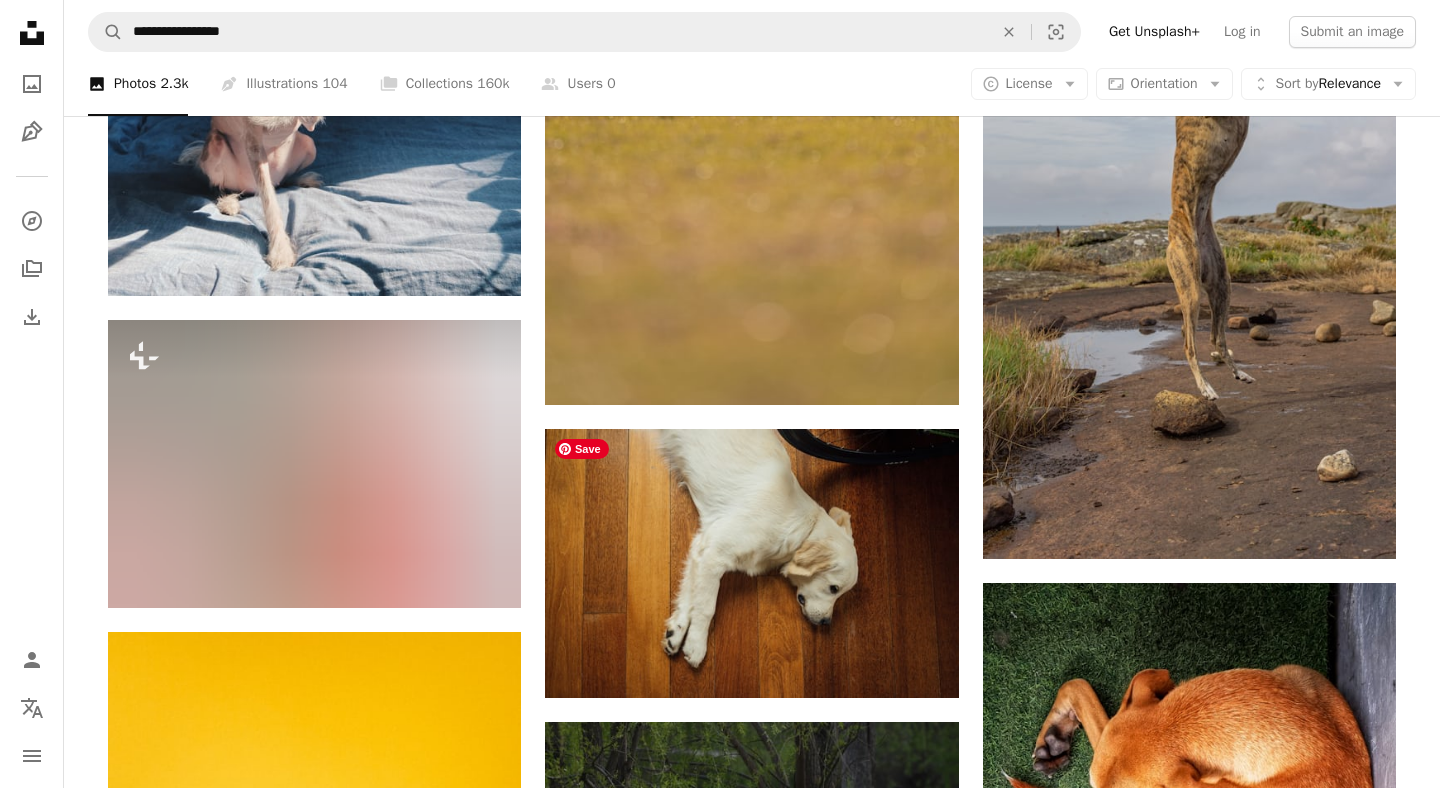 scroll, scrollTop: 10317, scrollLeft: 0, axis: vertical 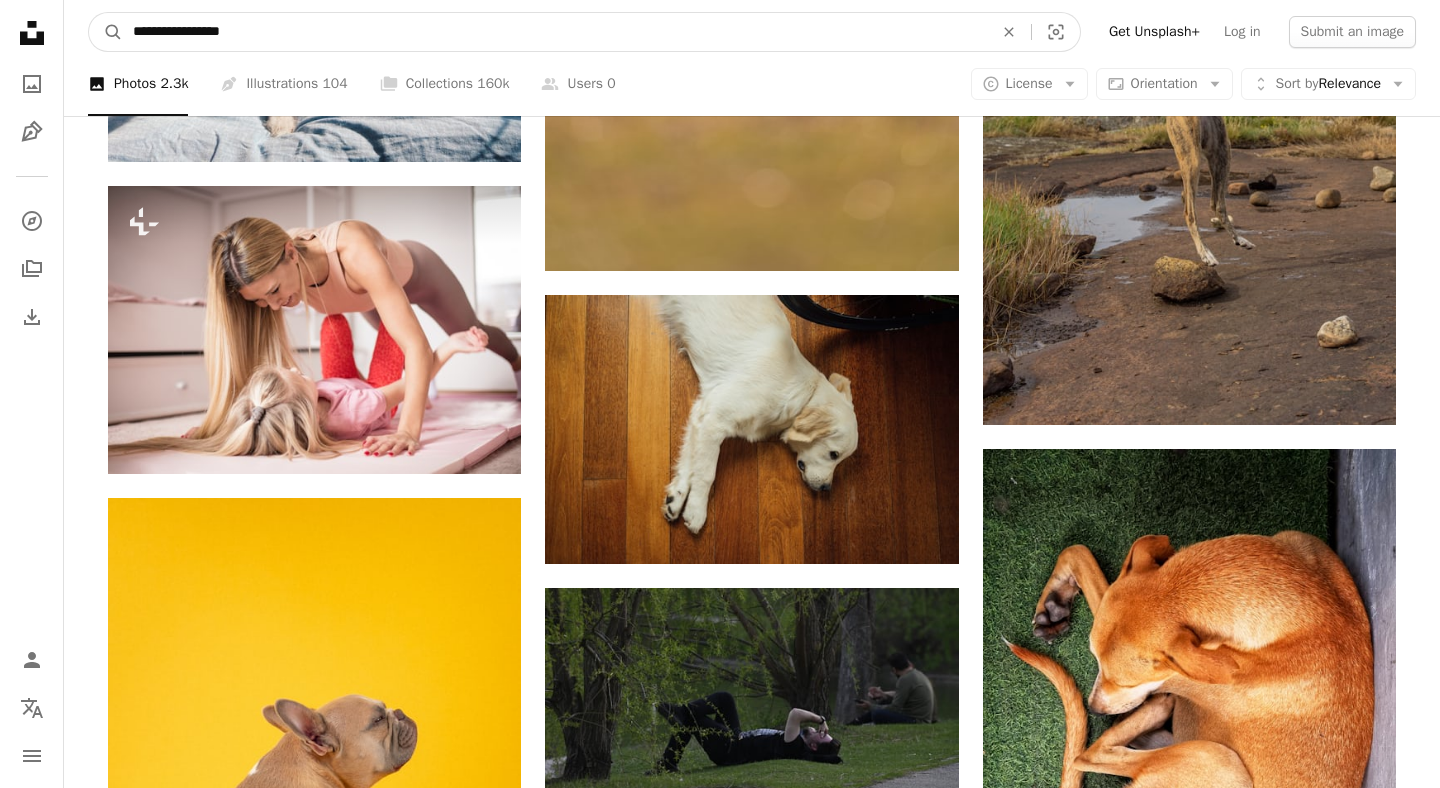 drag, startPoint x: 234, startPoint y: 27, endPoint x: 0, endPoint y: 20, distance: 234.10468 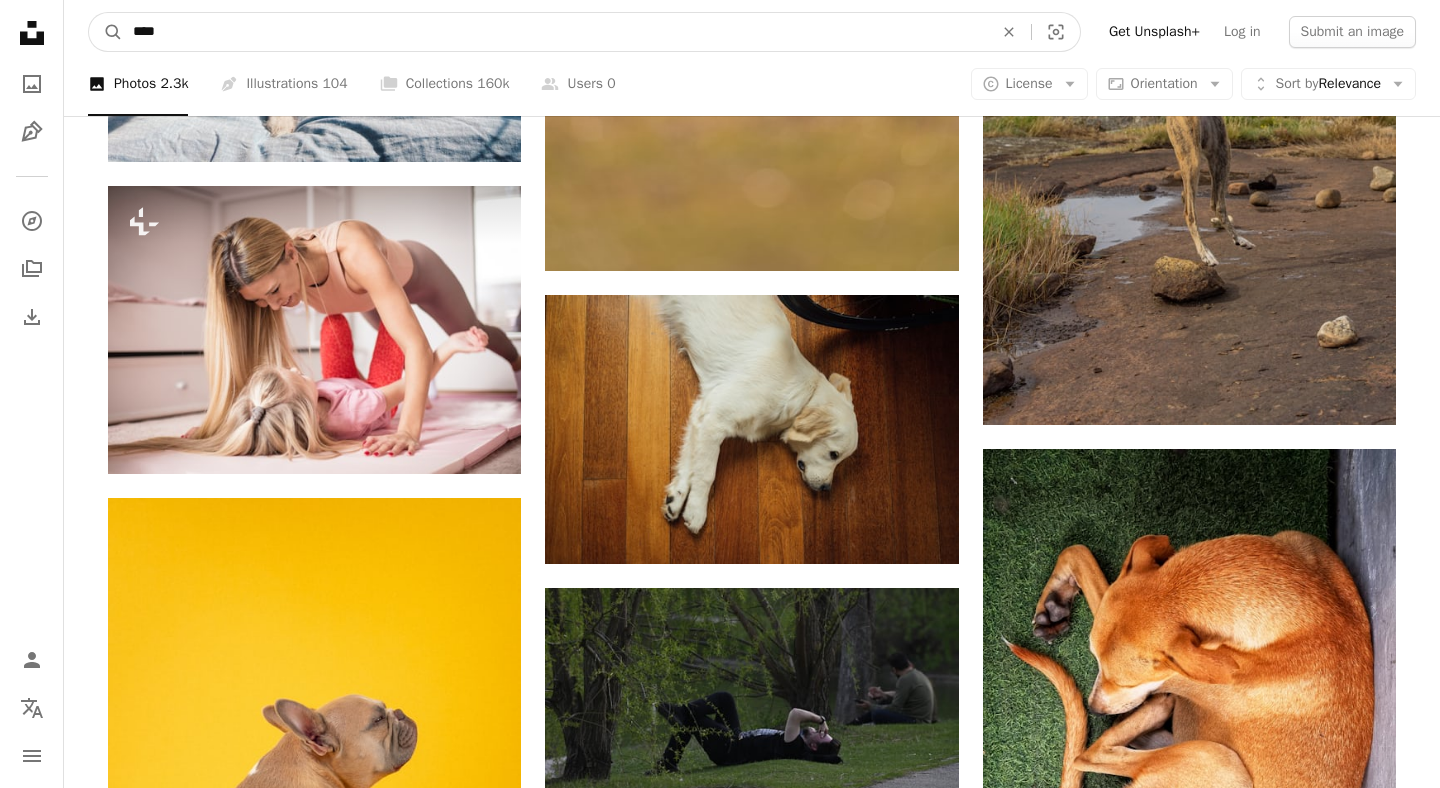 click on "A magnifying glass" at bounding box center (106, 32) 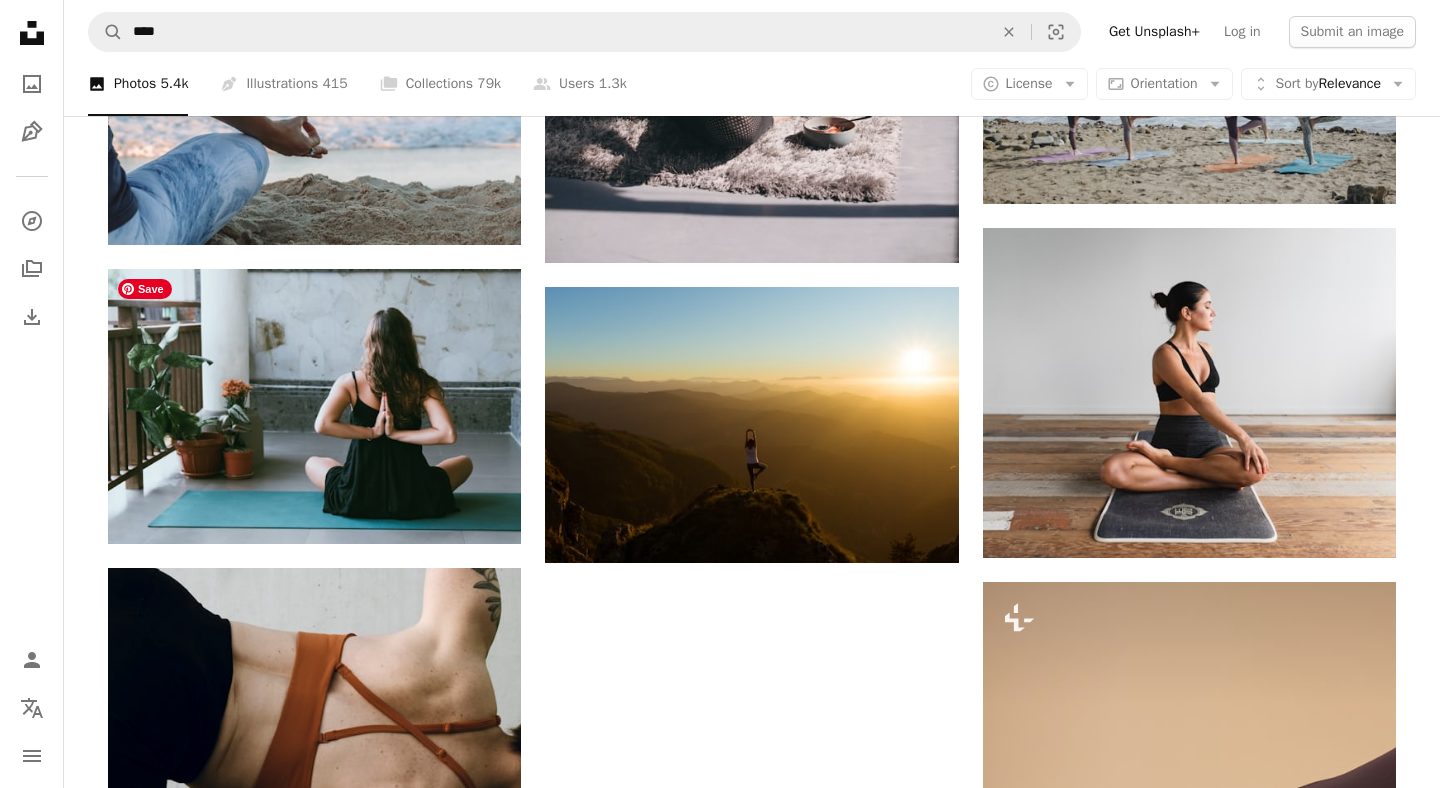 scroll, scrollTop: 2316, scrollLeft: 0, axis: vertical 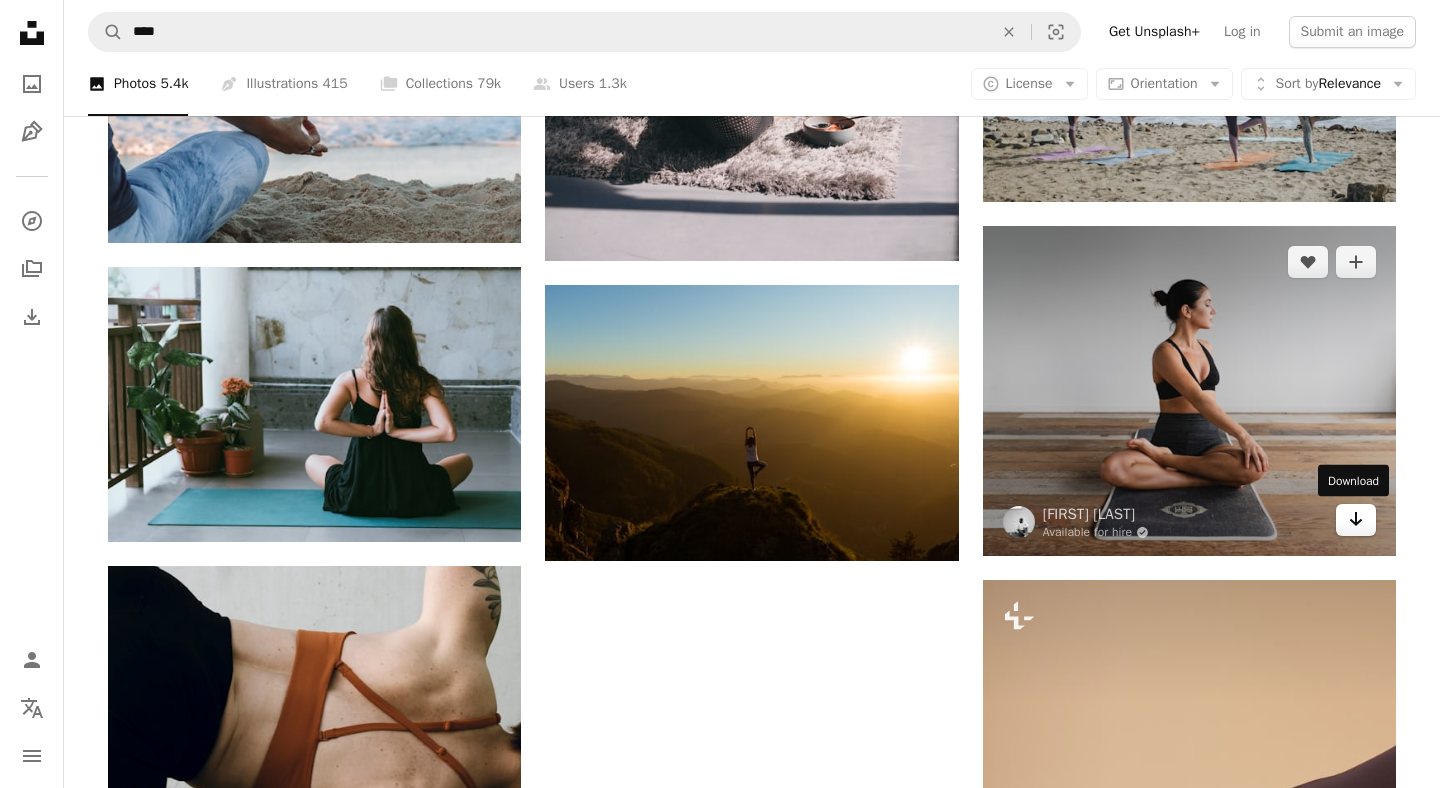 click on "Arrow pointing down" at bounding box center [1356, 520] 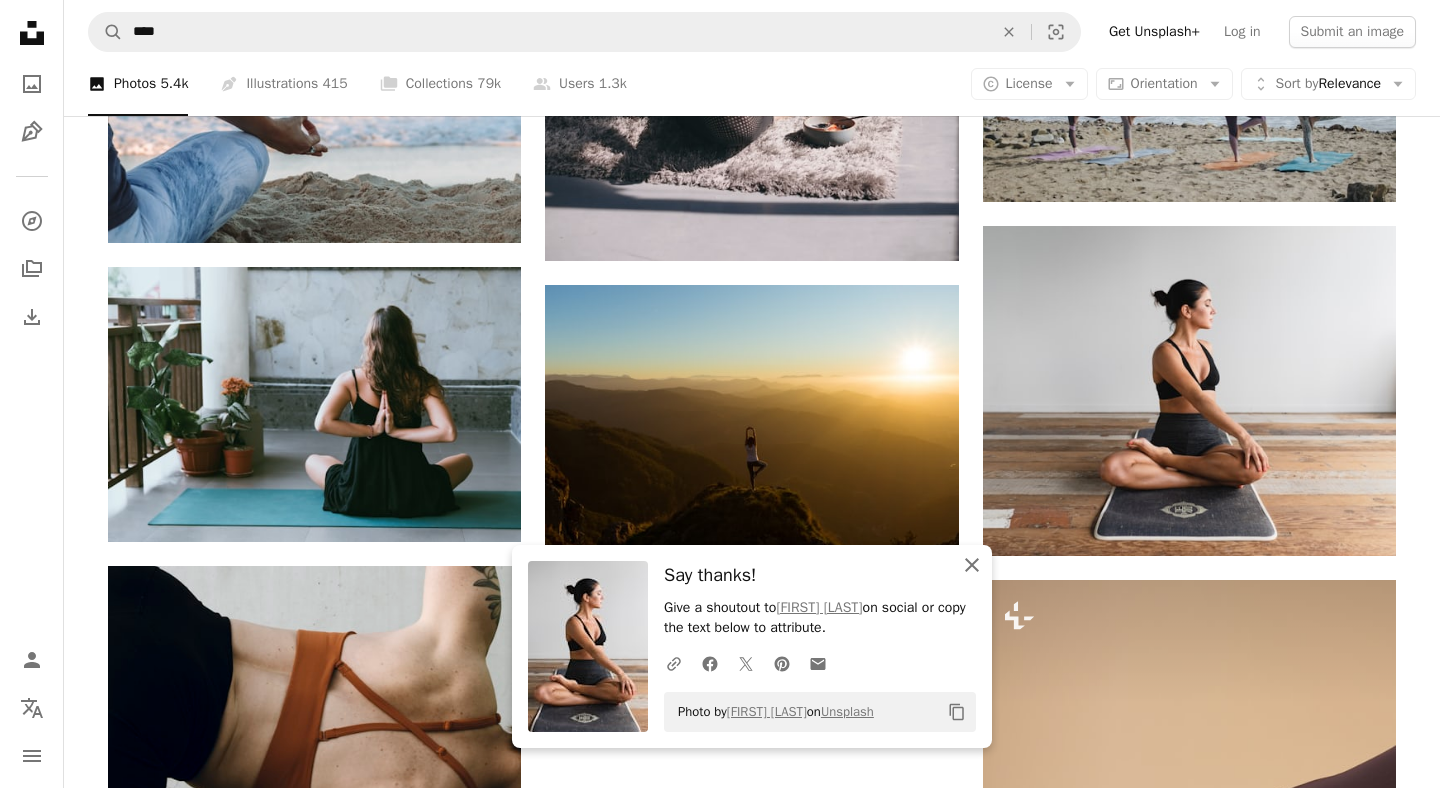 click on "An X shape" 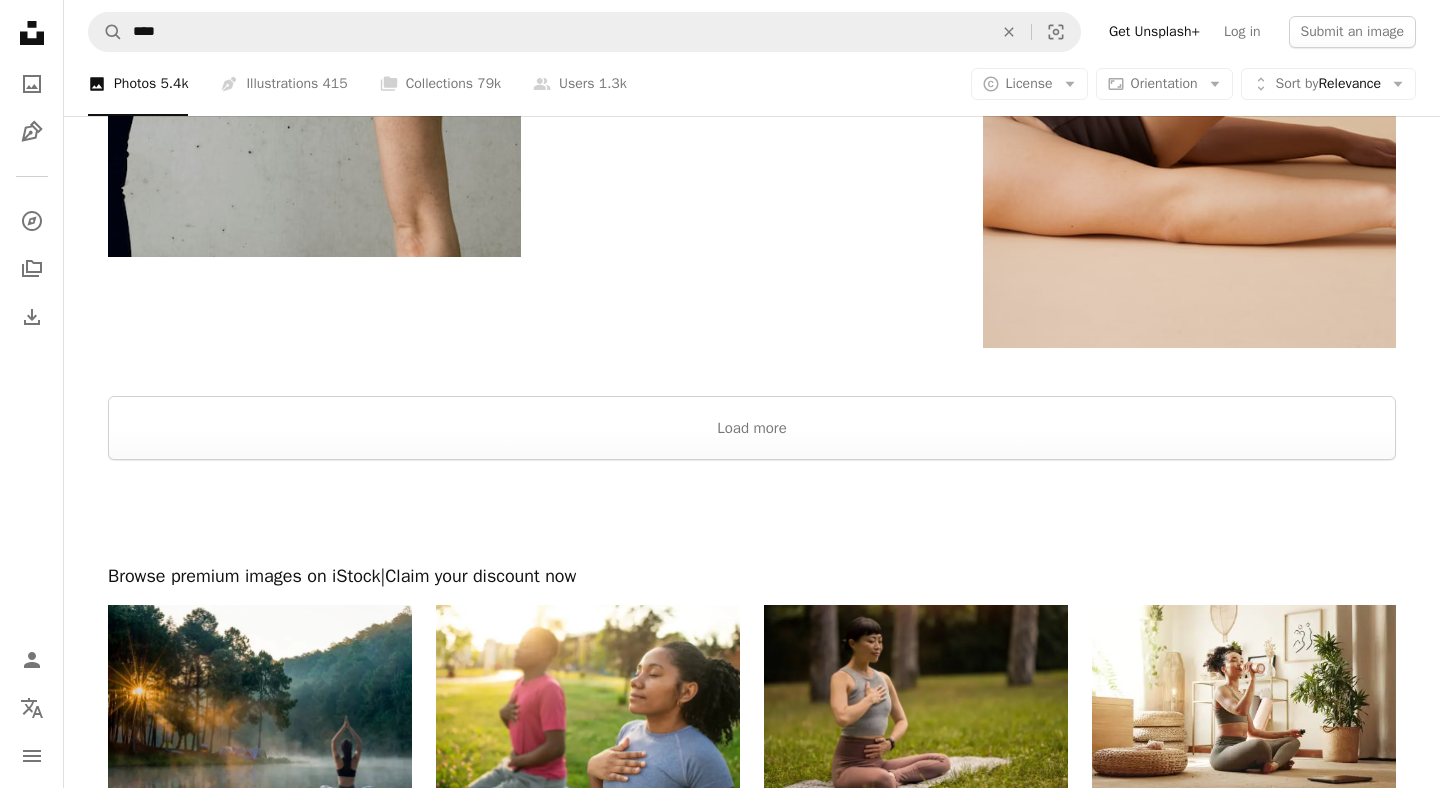 scroll, scrollTop: 3208, scrollLeft: 0, axis: vertical 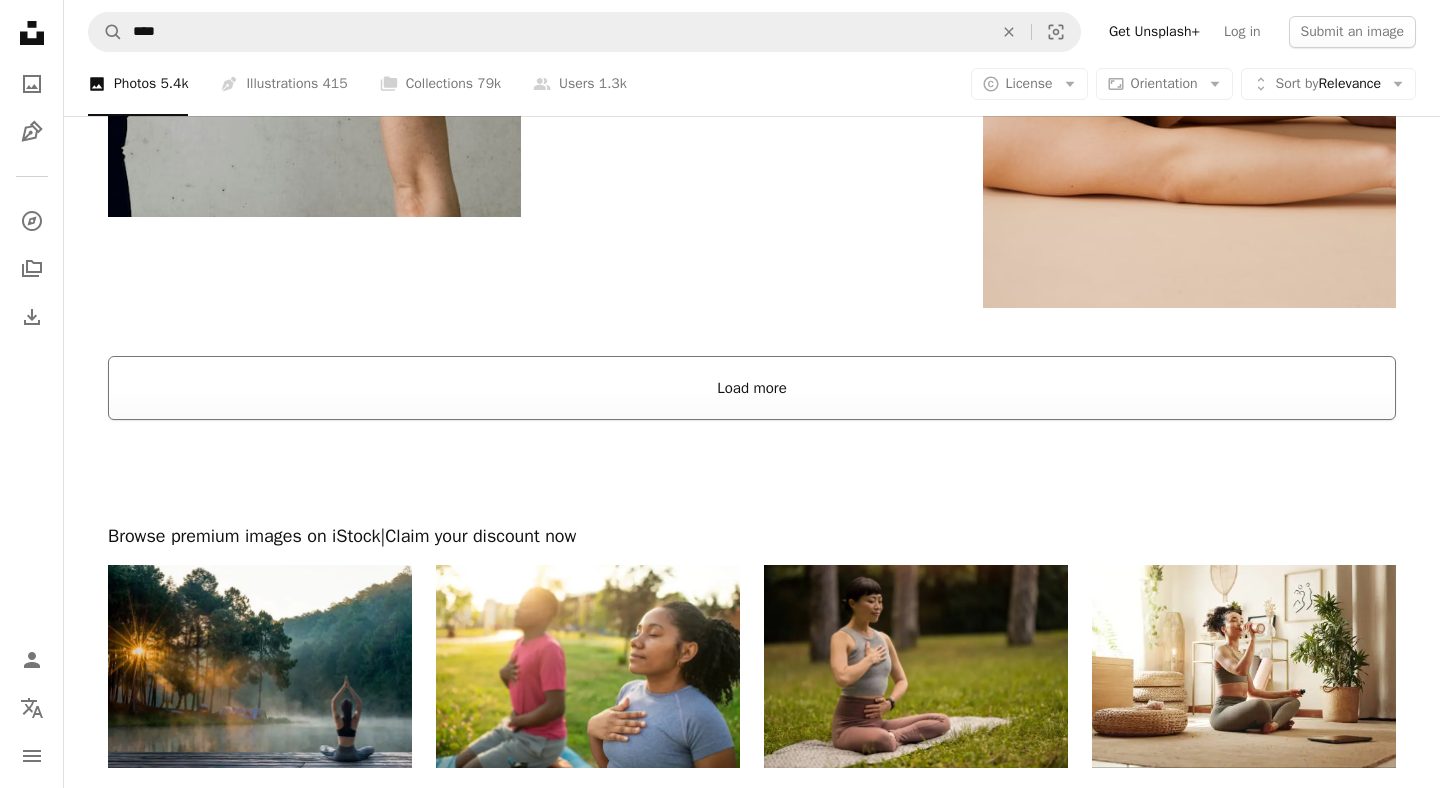 click on "Load more" at bounding box center [752, 388] 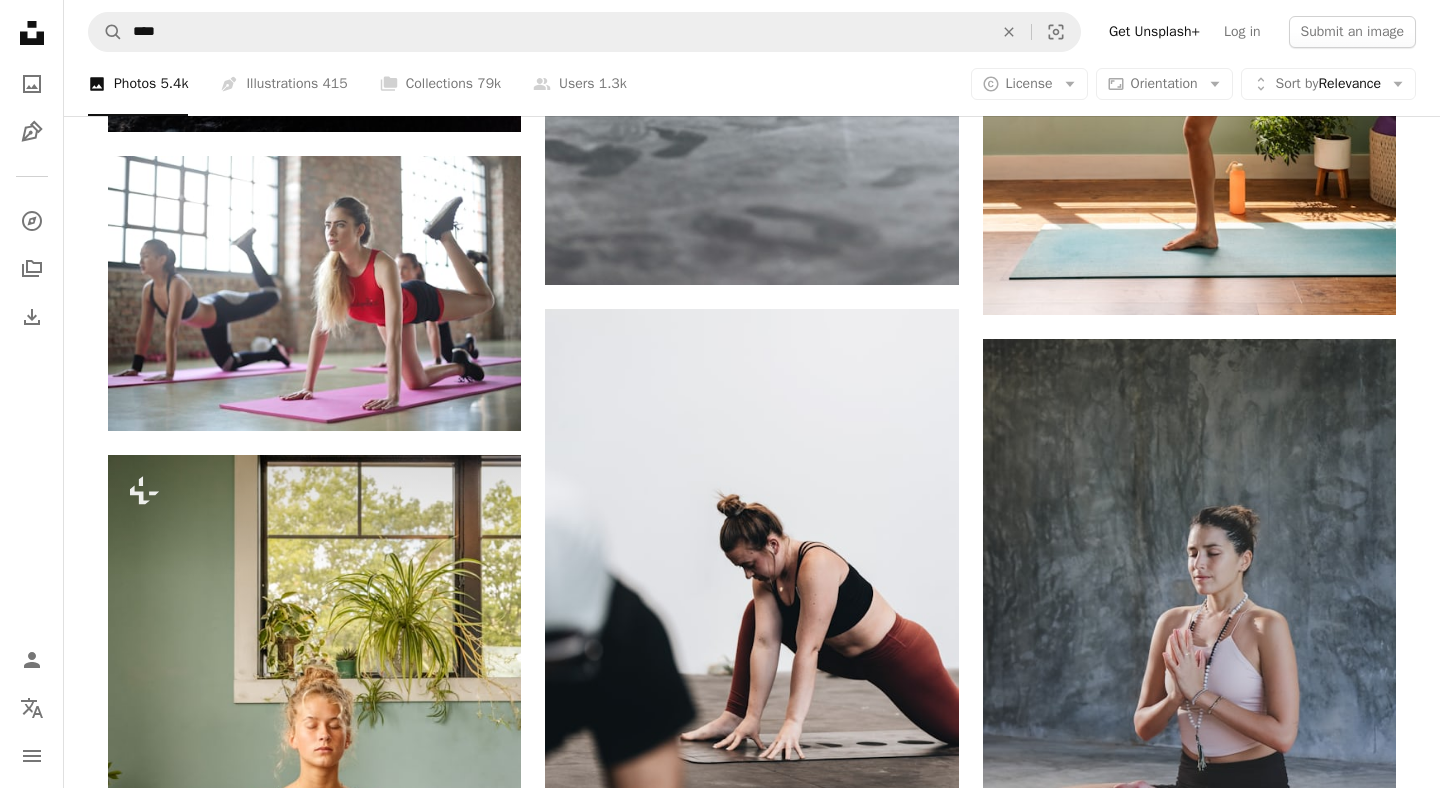 scroll, scrollTop: 16037, scrollLeft: 0, axis: vertical 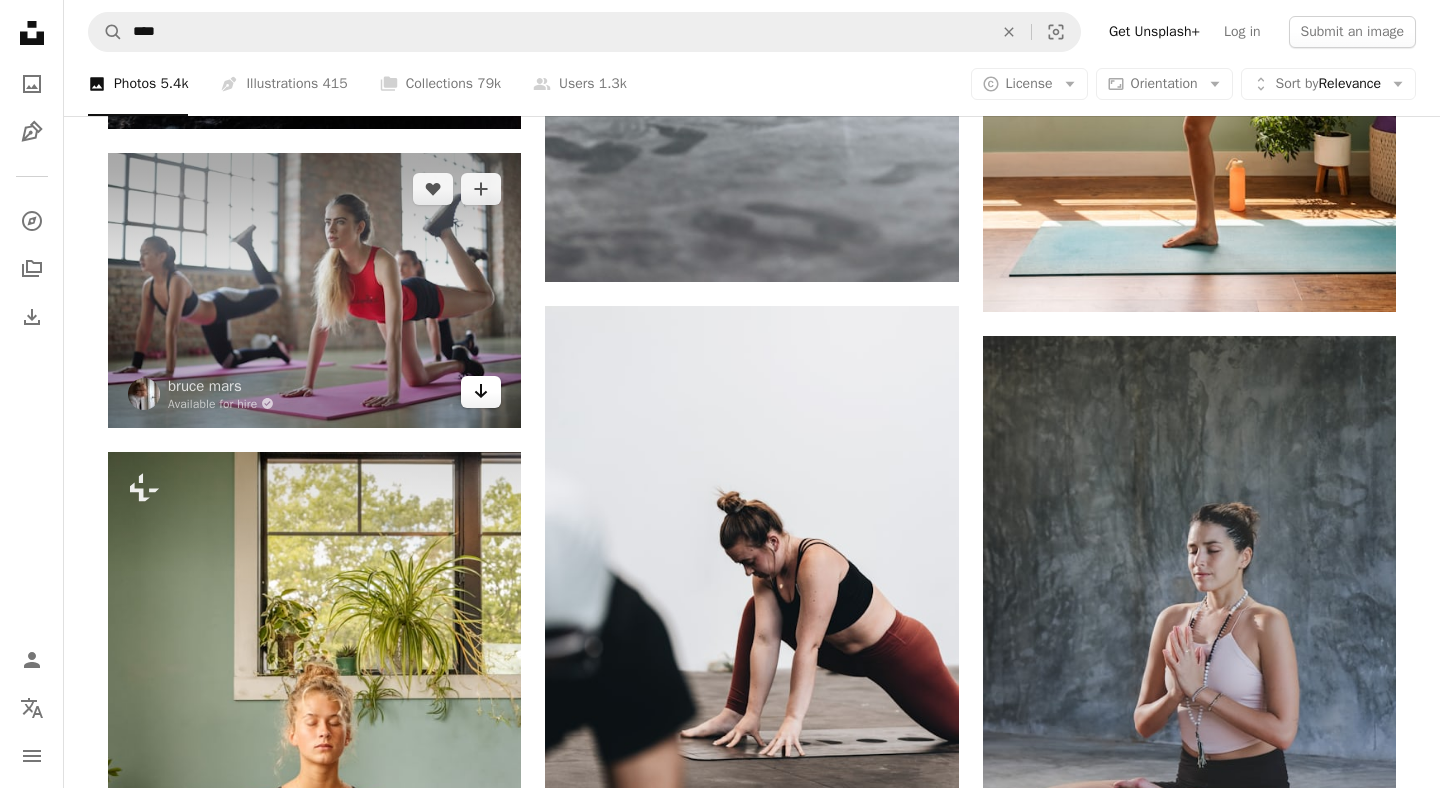 click on "Arrow pointing down" 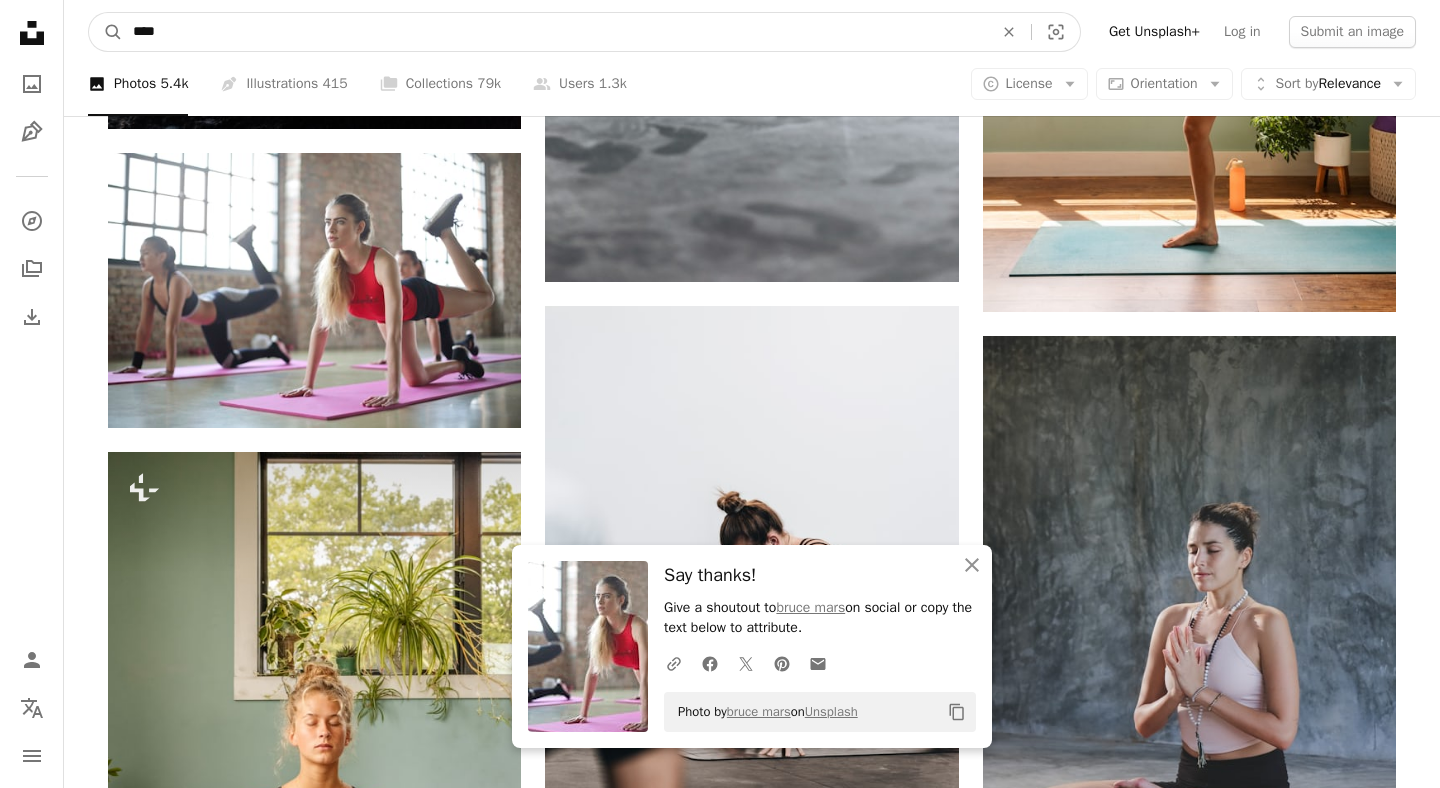 drag, startPoint x: 195, startPoint y: 43, endPoint x: 0, endPoint y: 20, distance: 196.35173 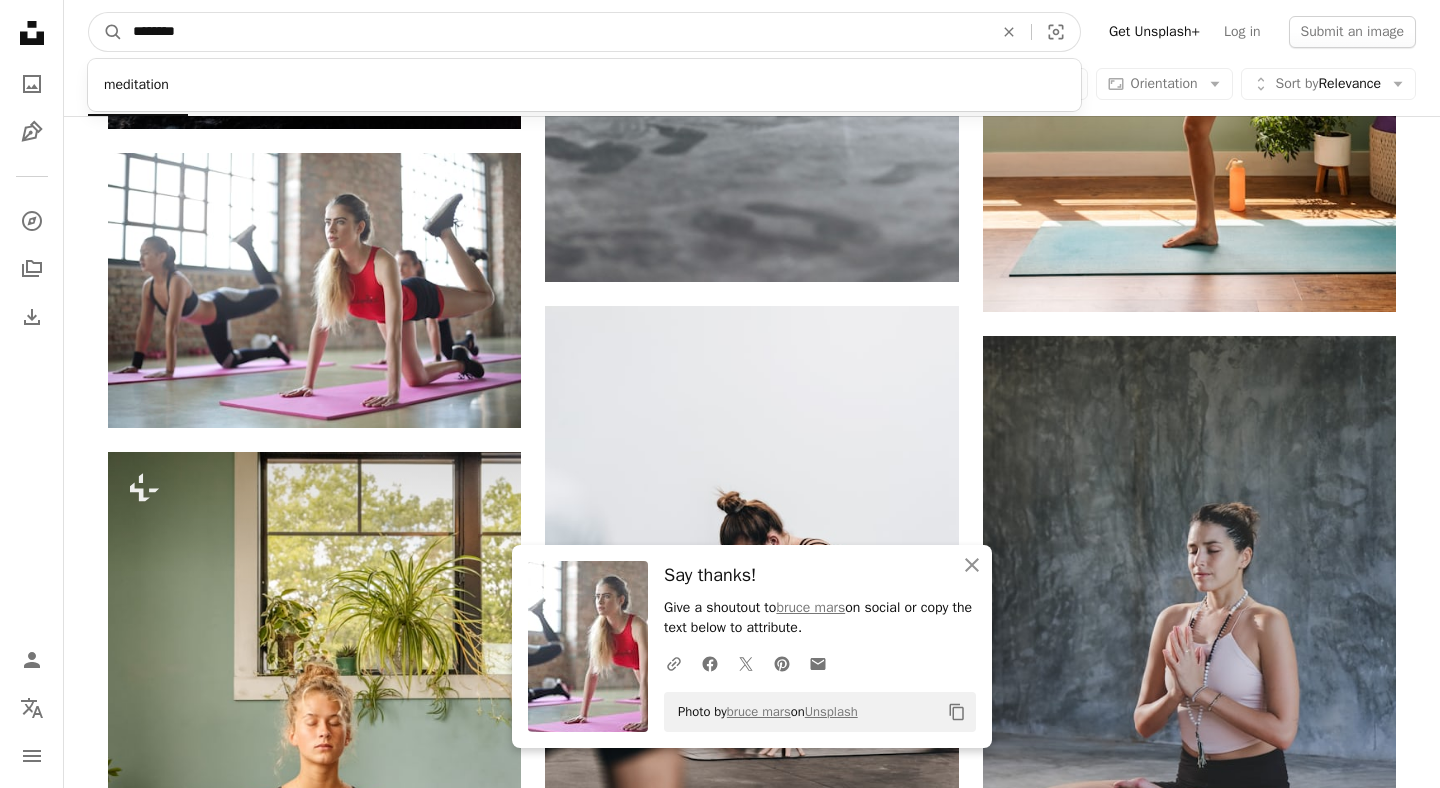 type on "********" 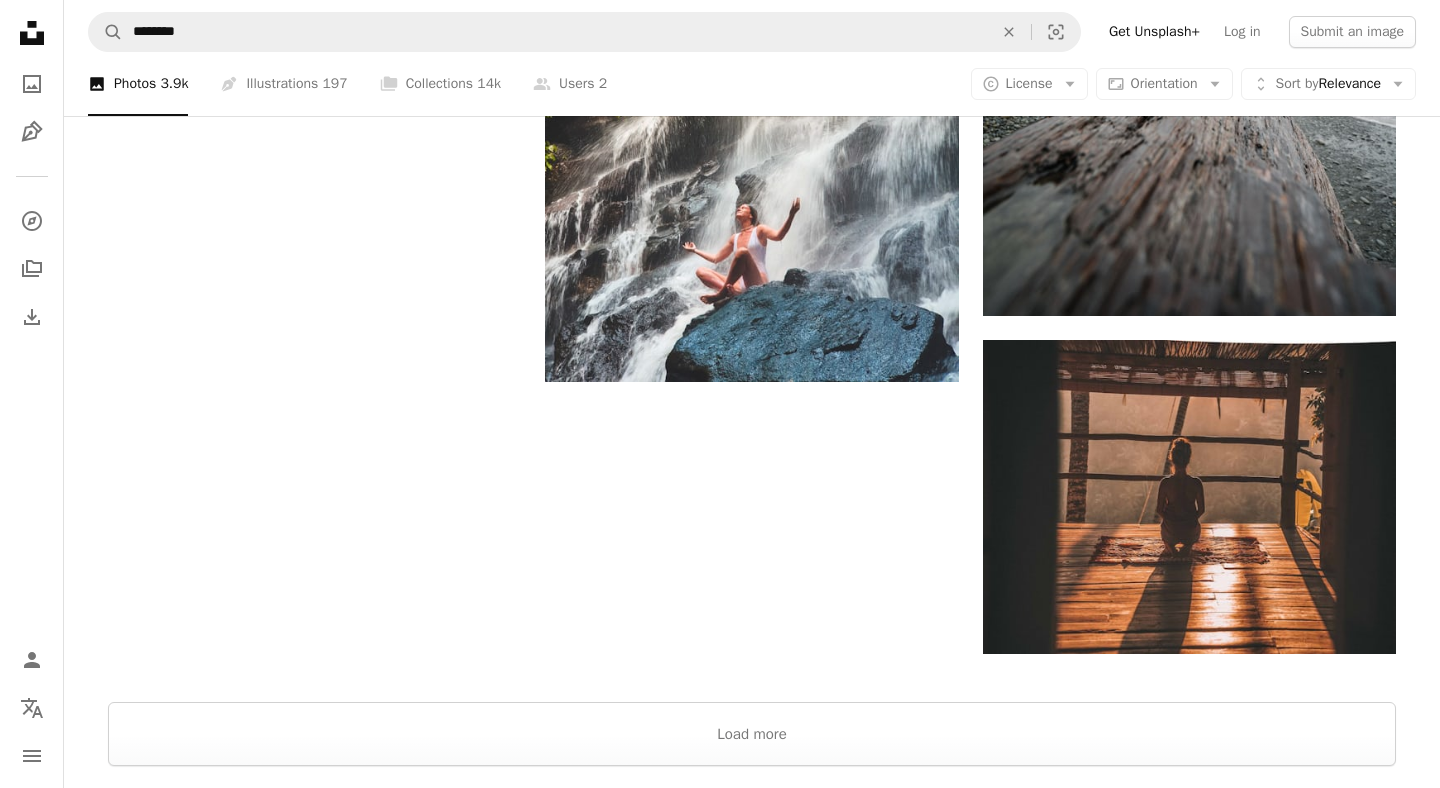 scroll, scrollTop: 3052, scrollLeft: 0, axis: vertical 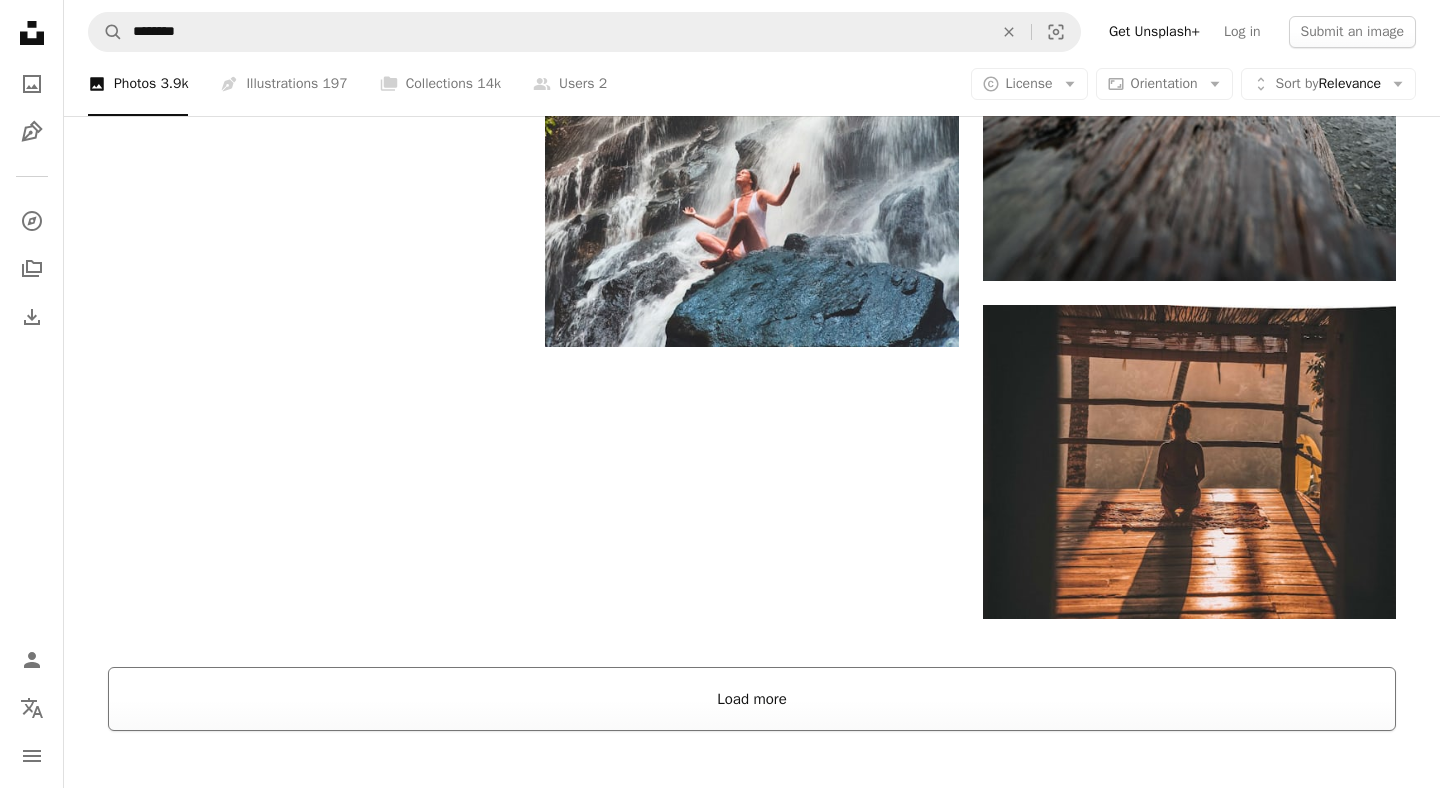click on "Load more" at bounding box center (752, 699) 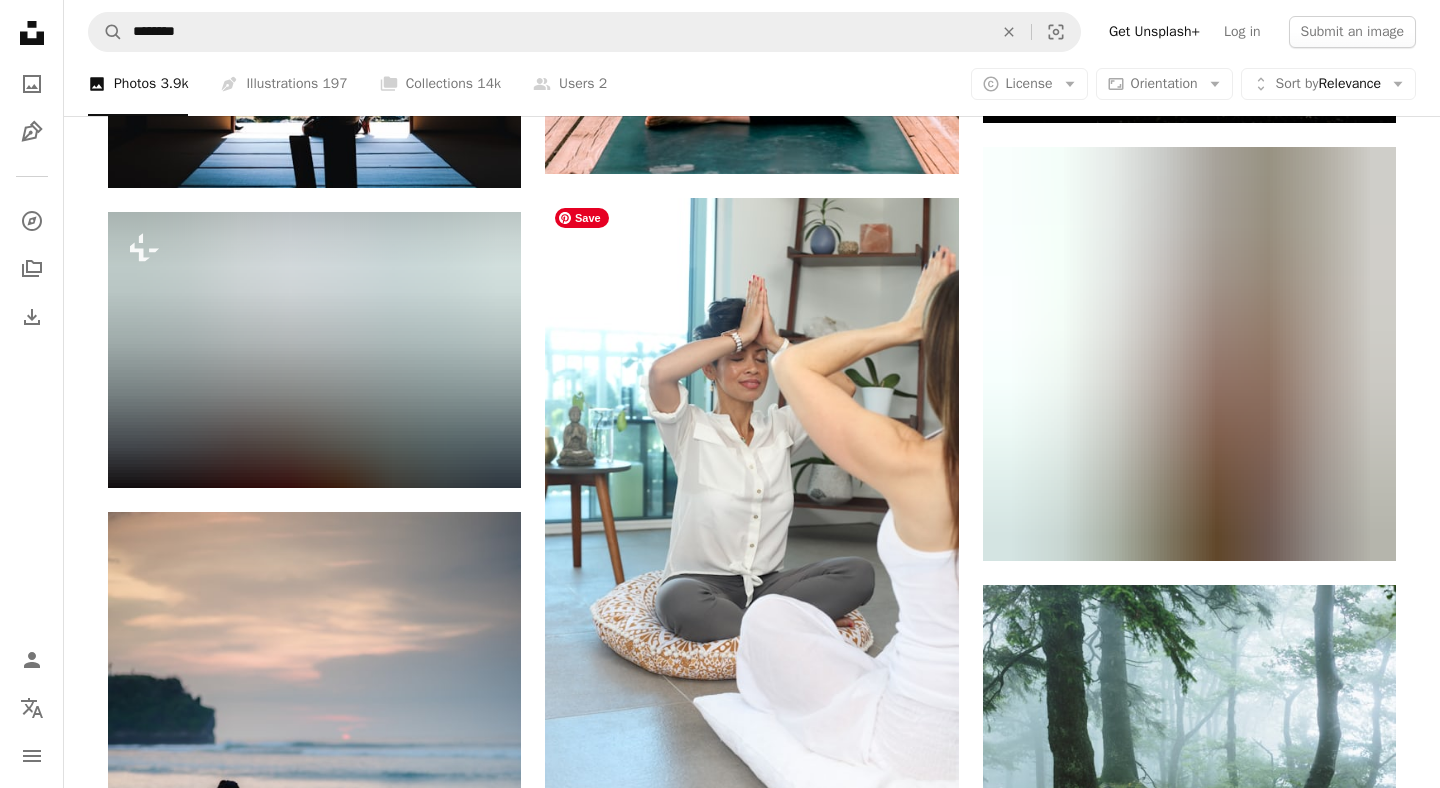 scroll, scrollTop: 11489, scrollLeft: 0, axis: vertical 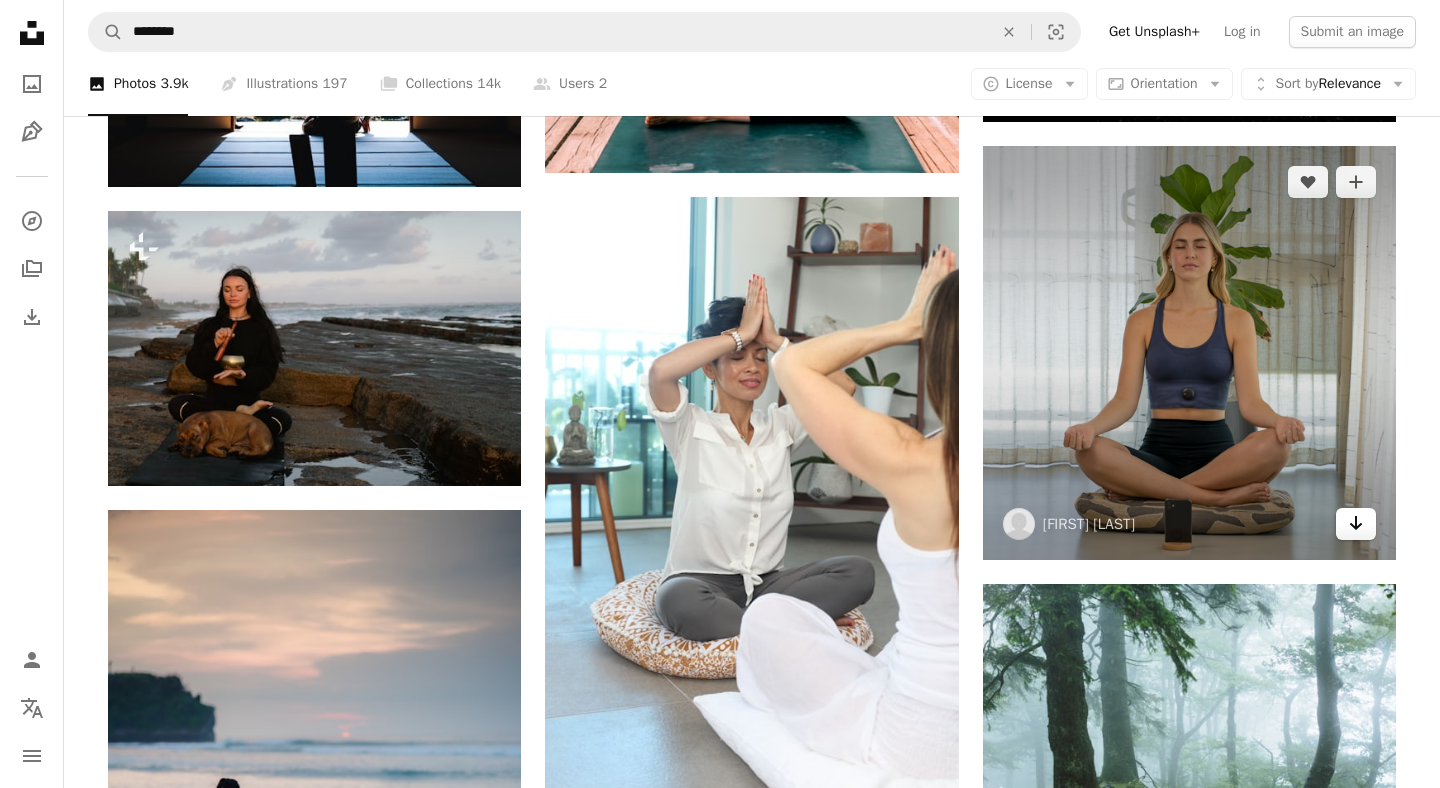 click on "Arrow pointing down" at bounding box center [1356, 524] 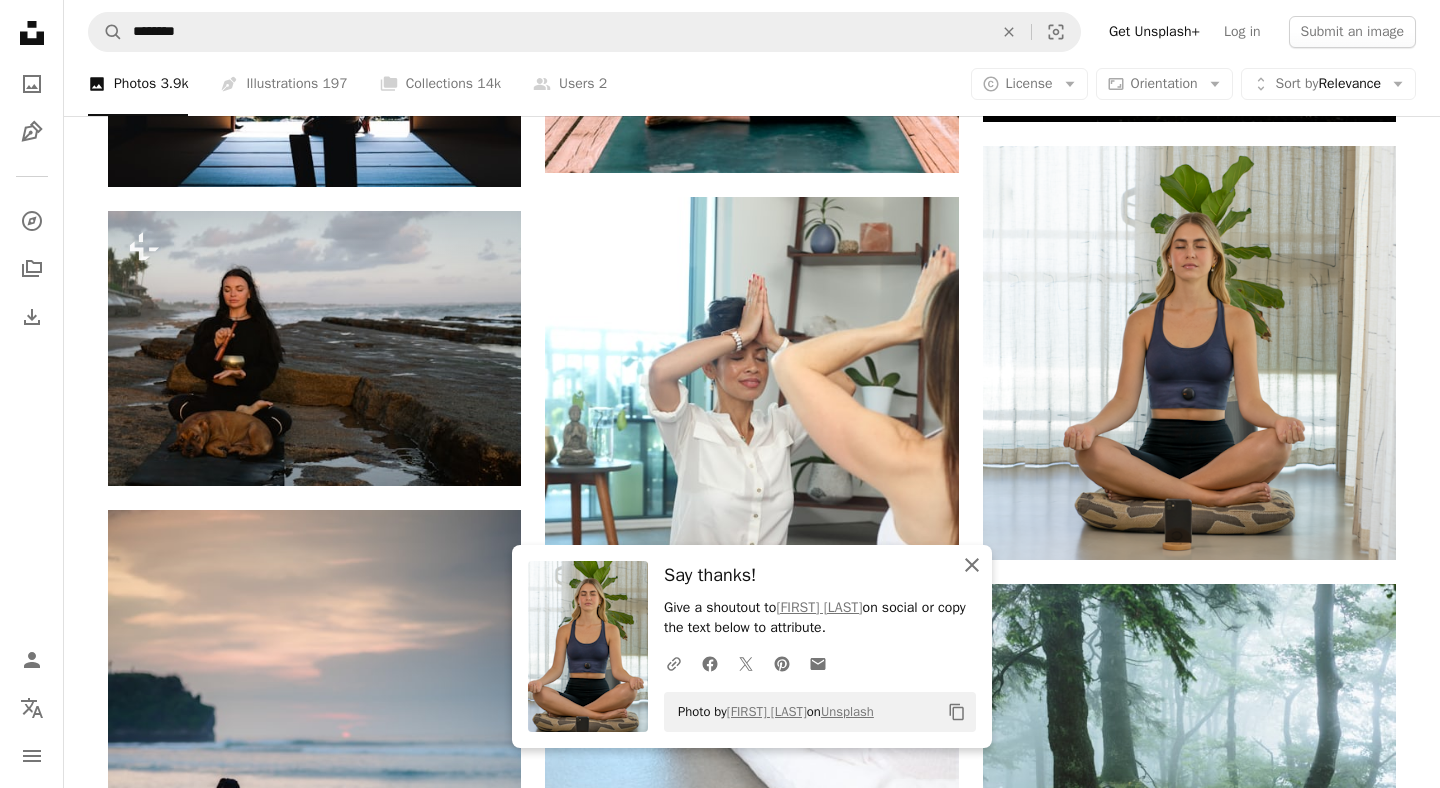 click on "An X shape" 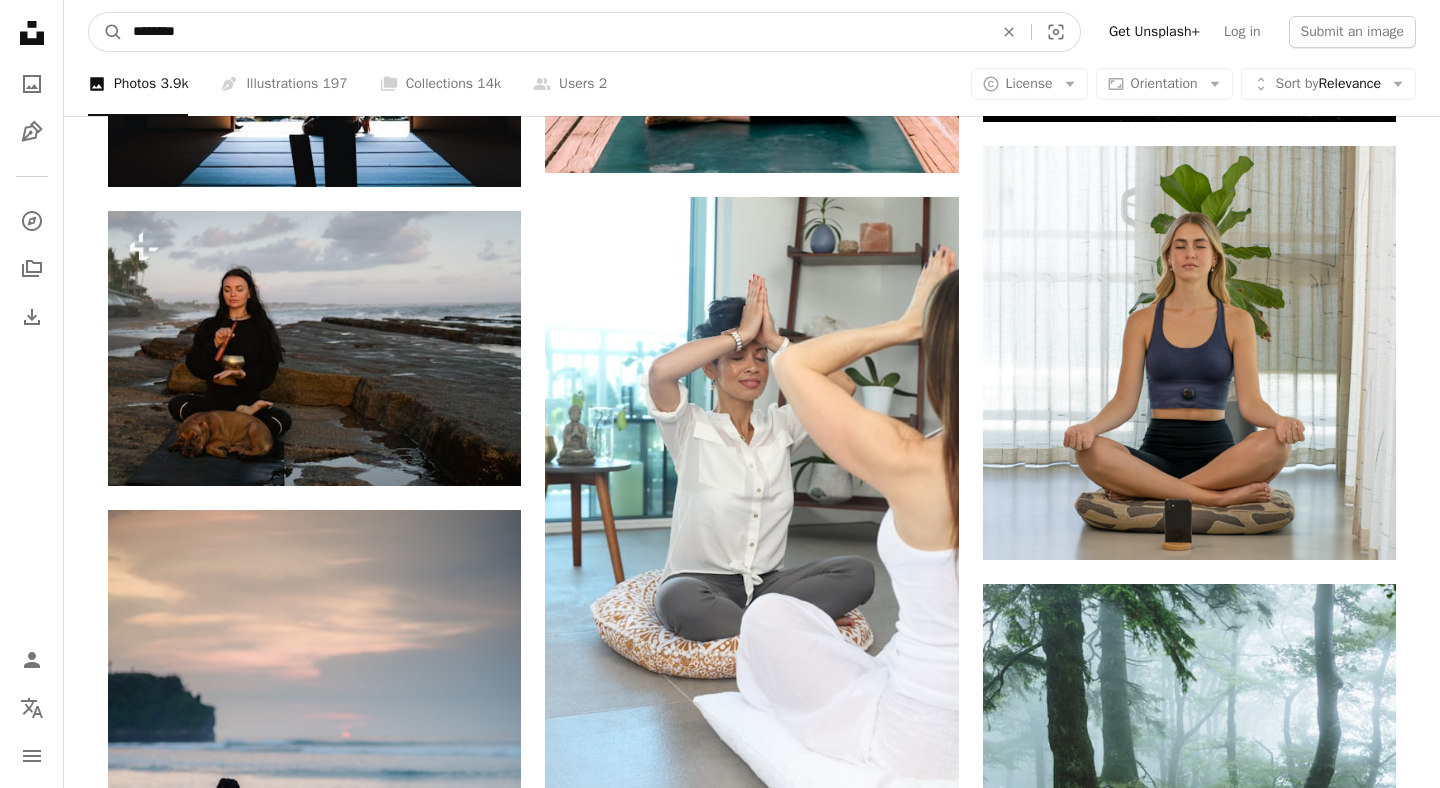 drag, startPoint x: 294, startPoint y: 25, endPoint x: 0, endPoint y: 11, distance: 294.33313 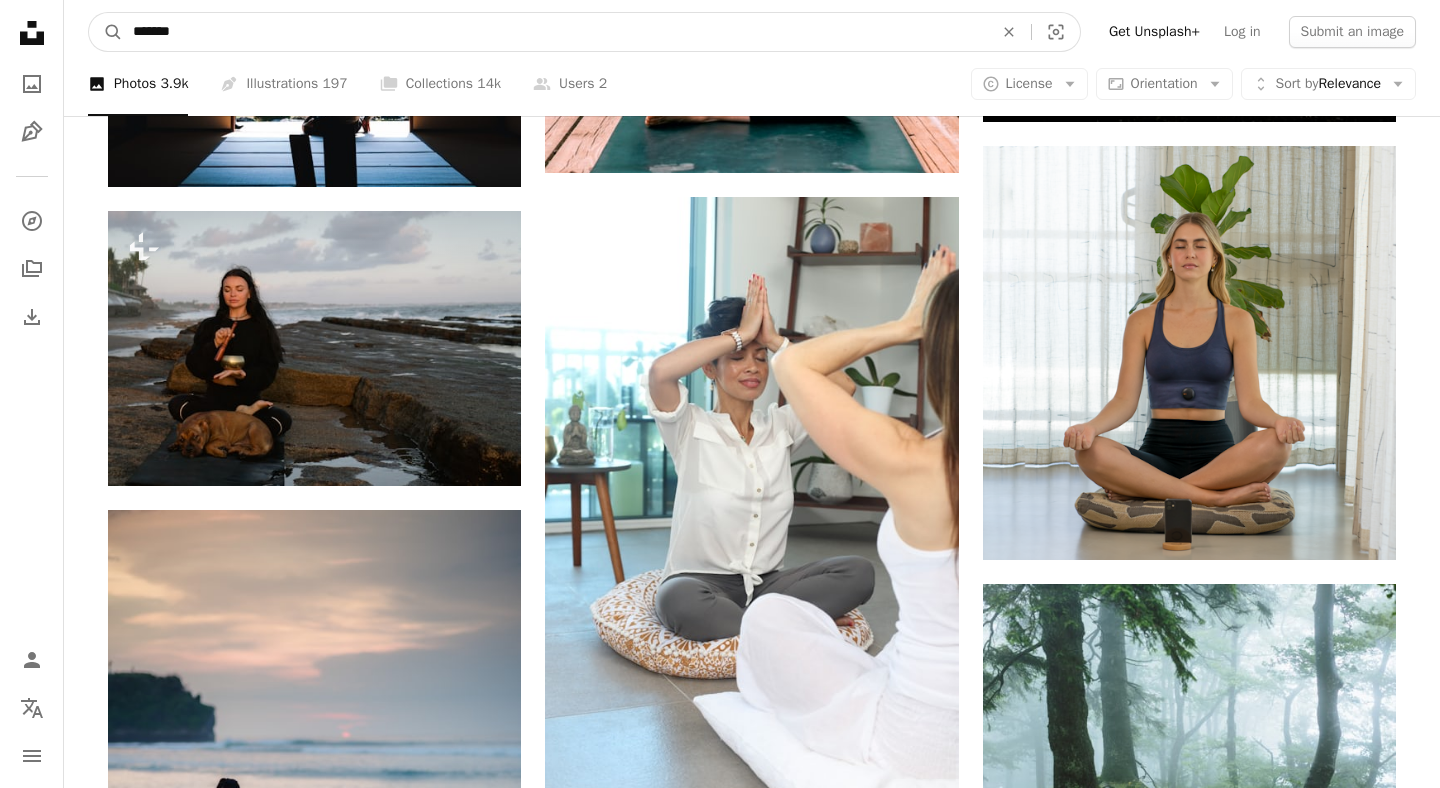 type on "*******" 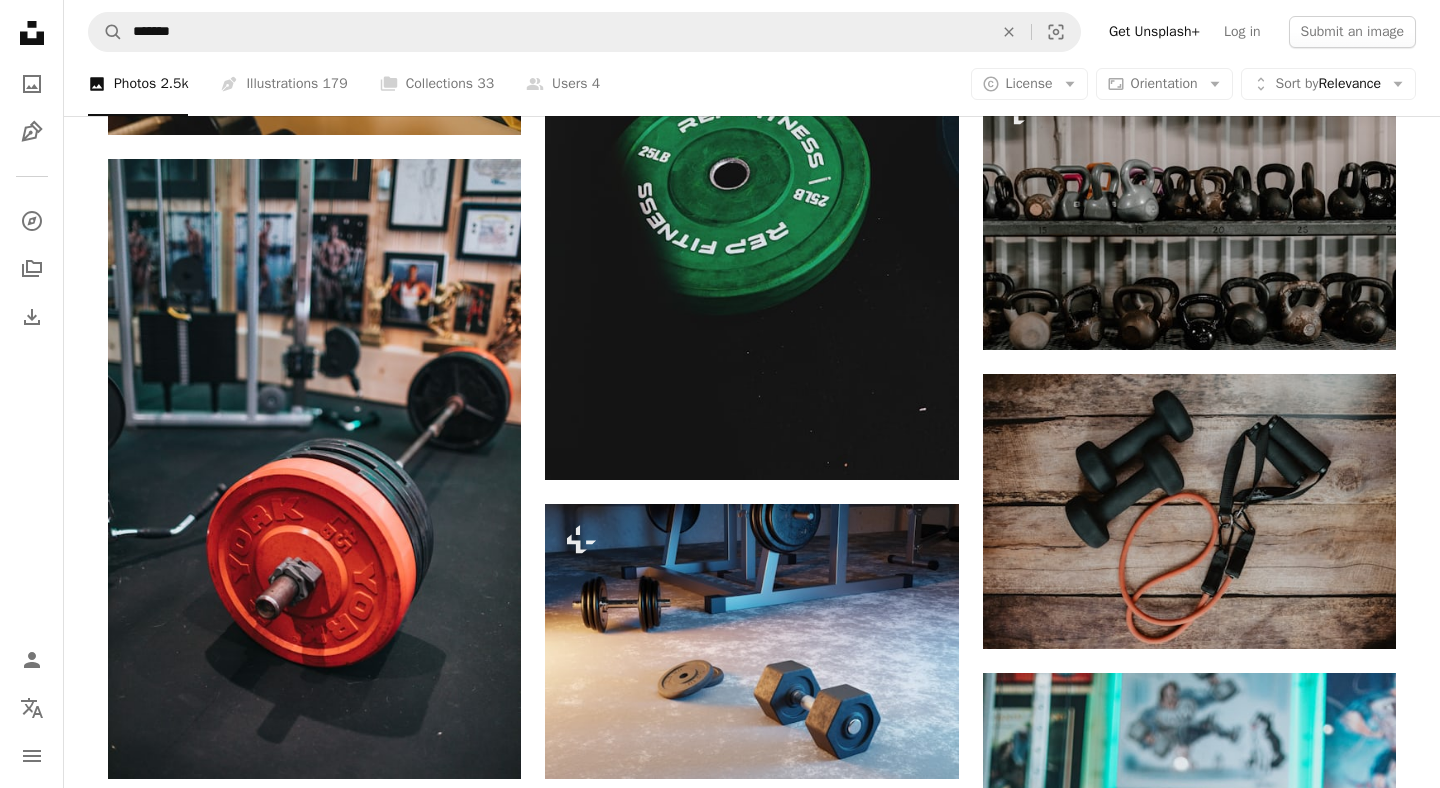 scroll, scrollTop: 1017, scrollLeft: 0, axis: vertical 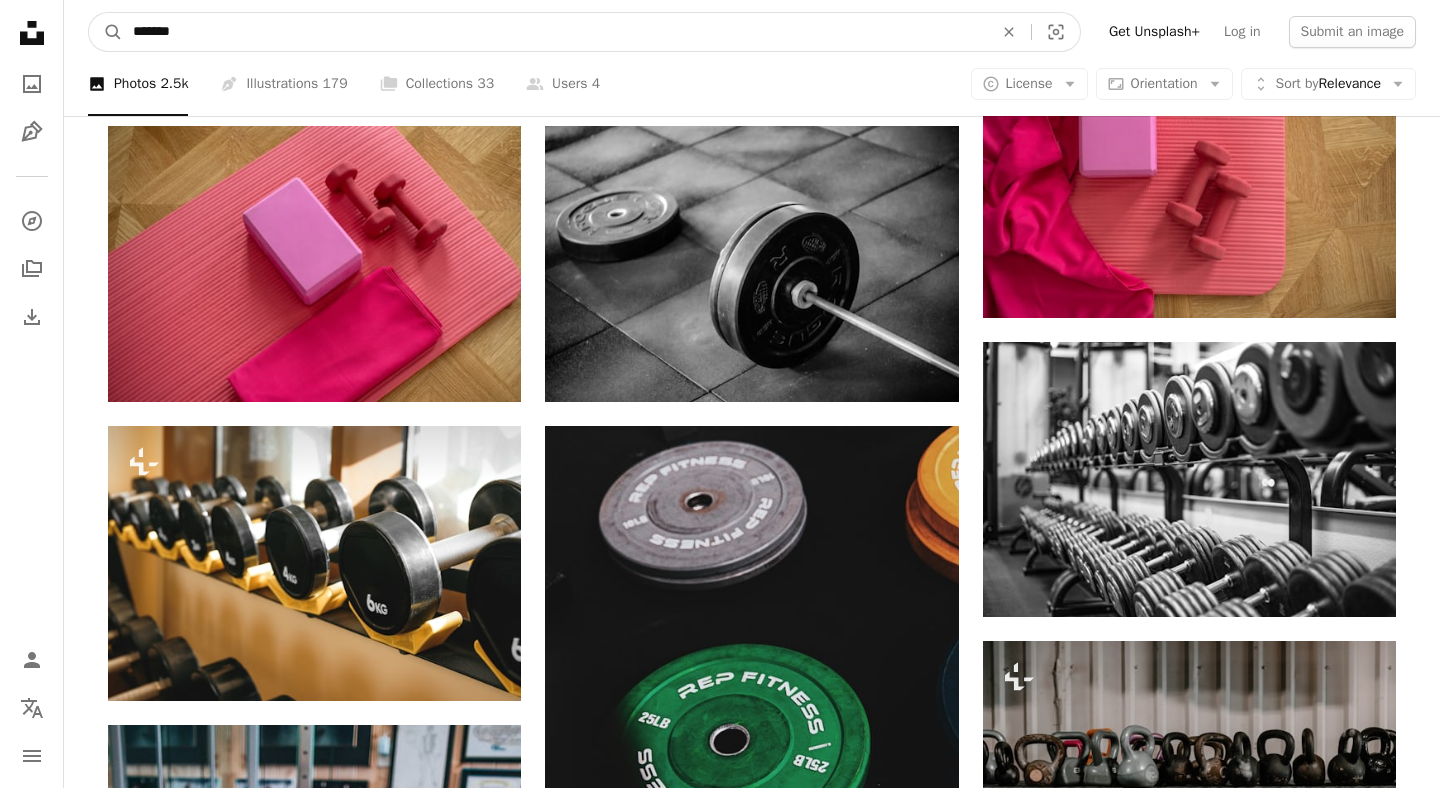 click on "*******" at bounding box center (555, 32) 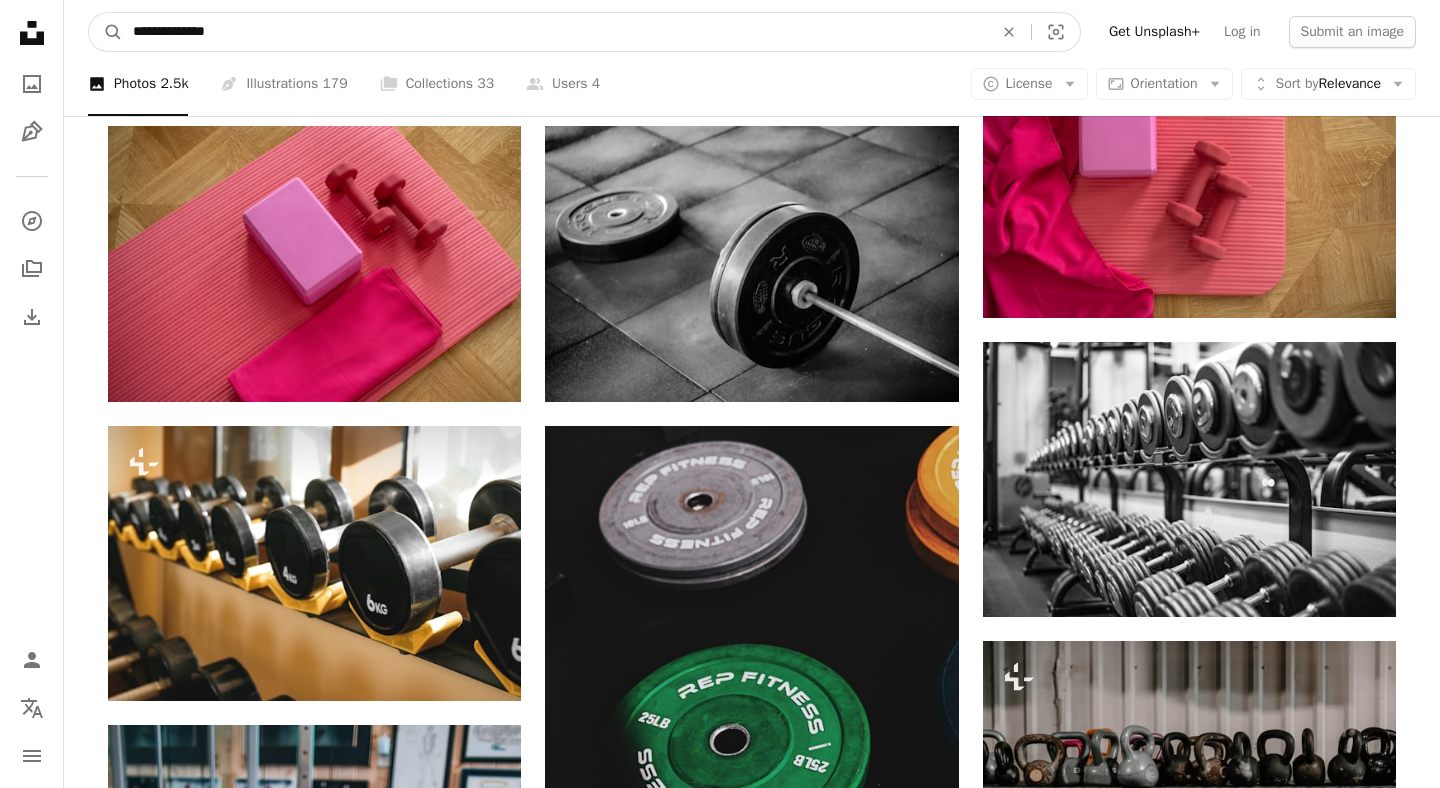 type on "**********" 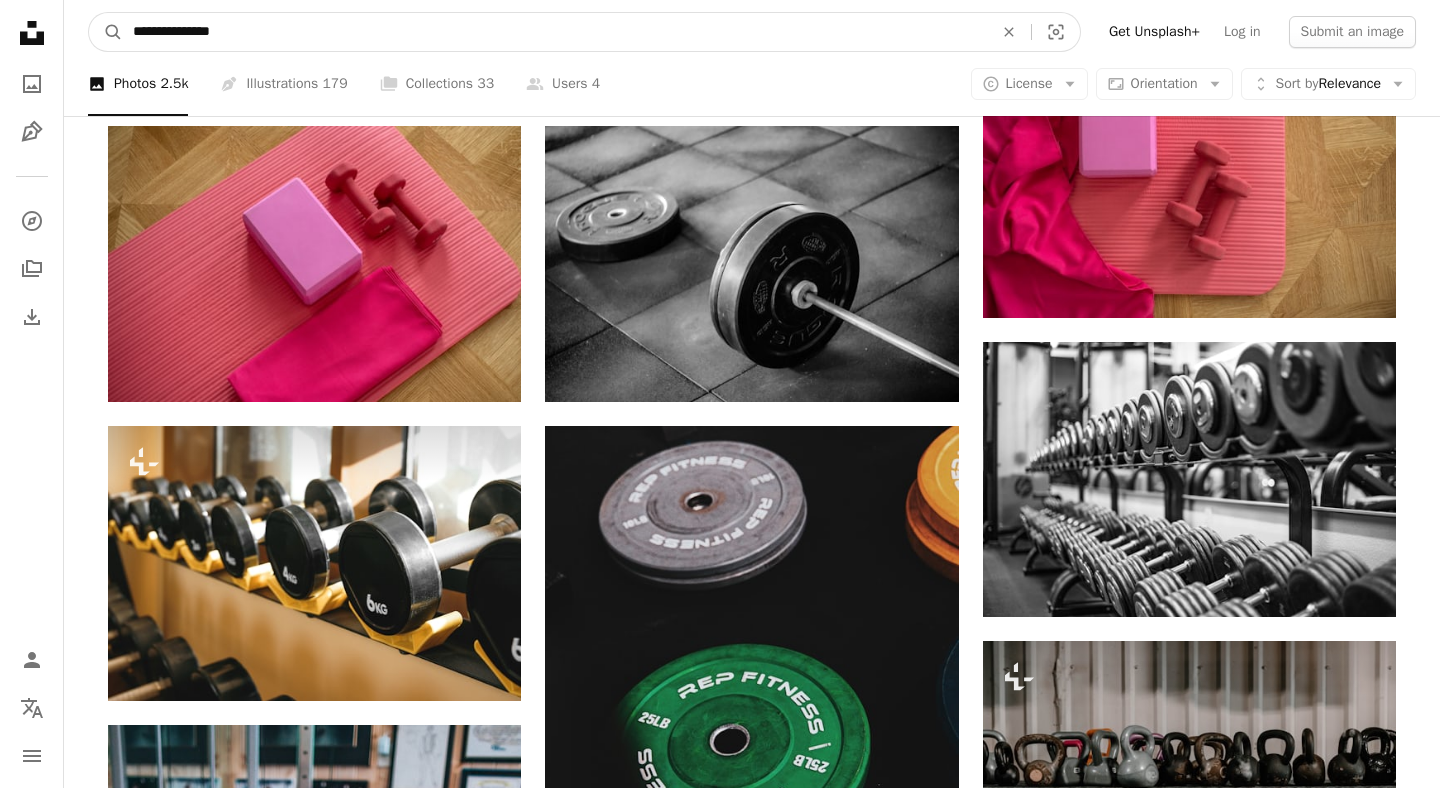 click on "A magnifying glass" at bounding box center [106, 32] 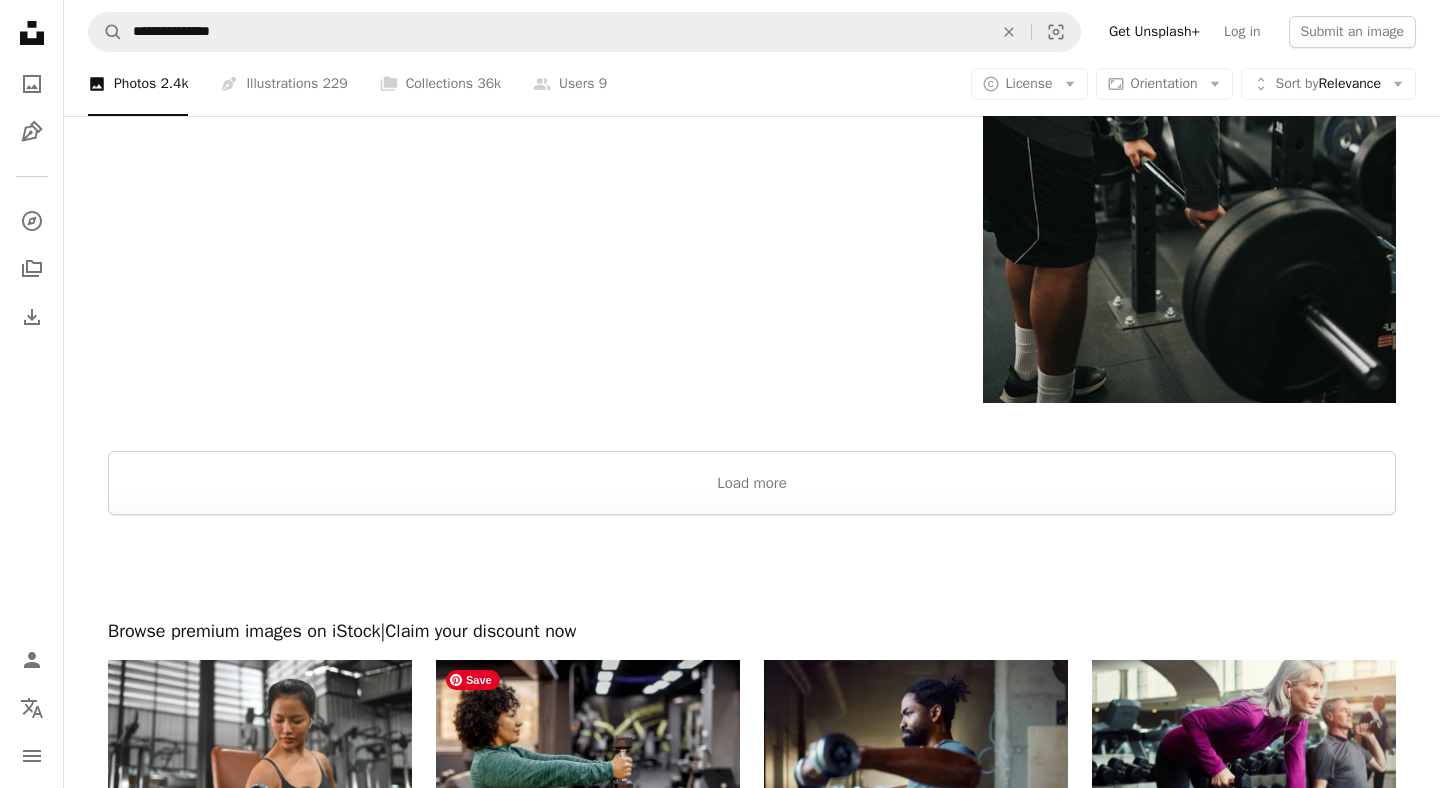 scroll, scrollTop: 3506, scrollLeft: 0, axis: vertical 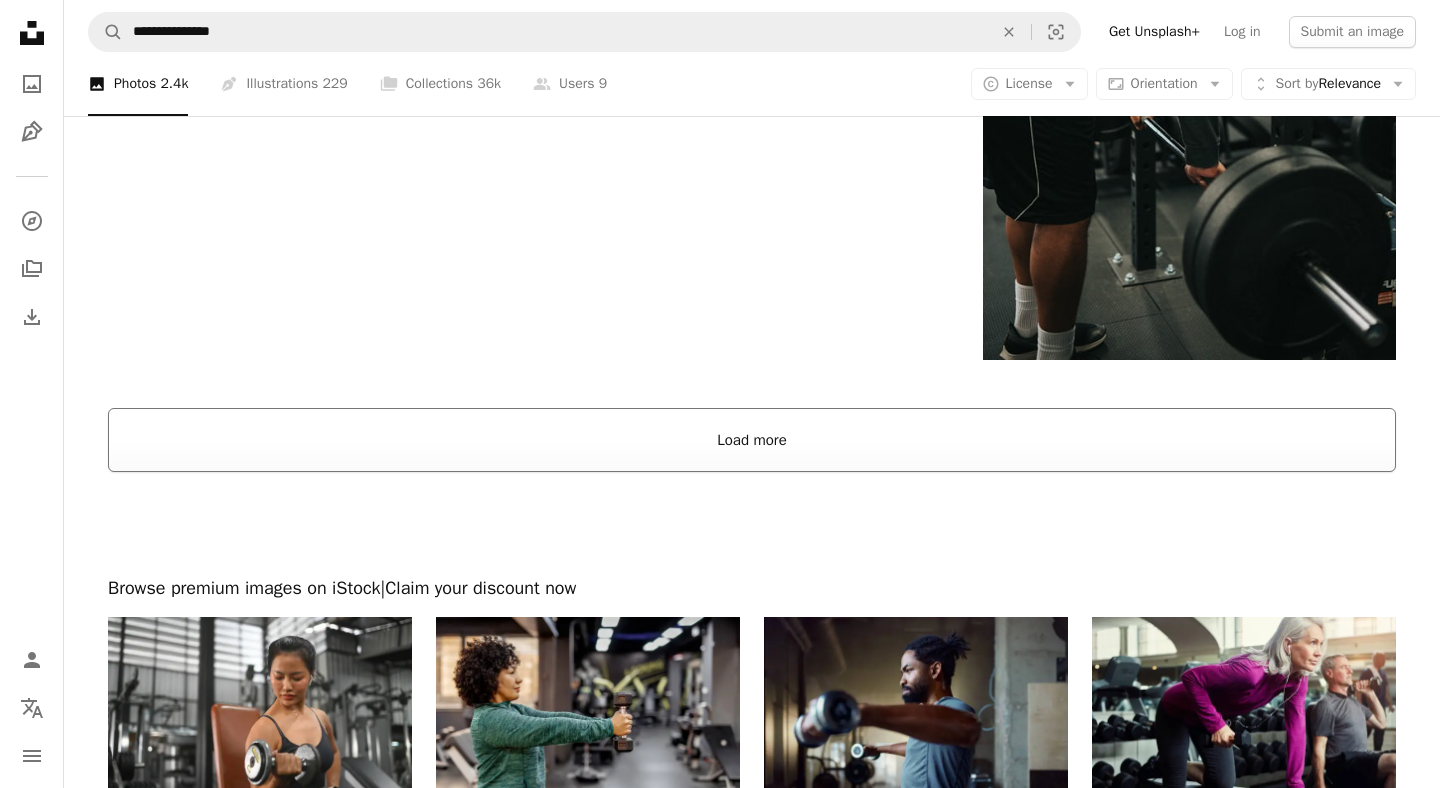 click on "Load more" at bounding box center (752, 440) 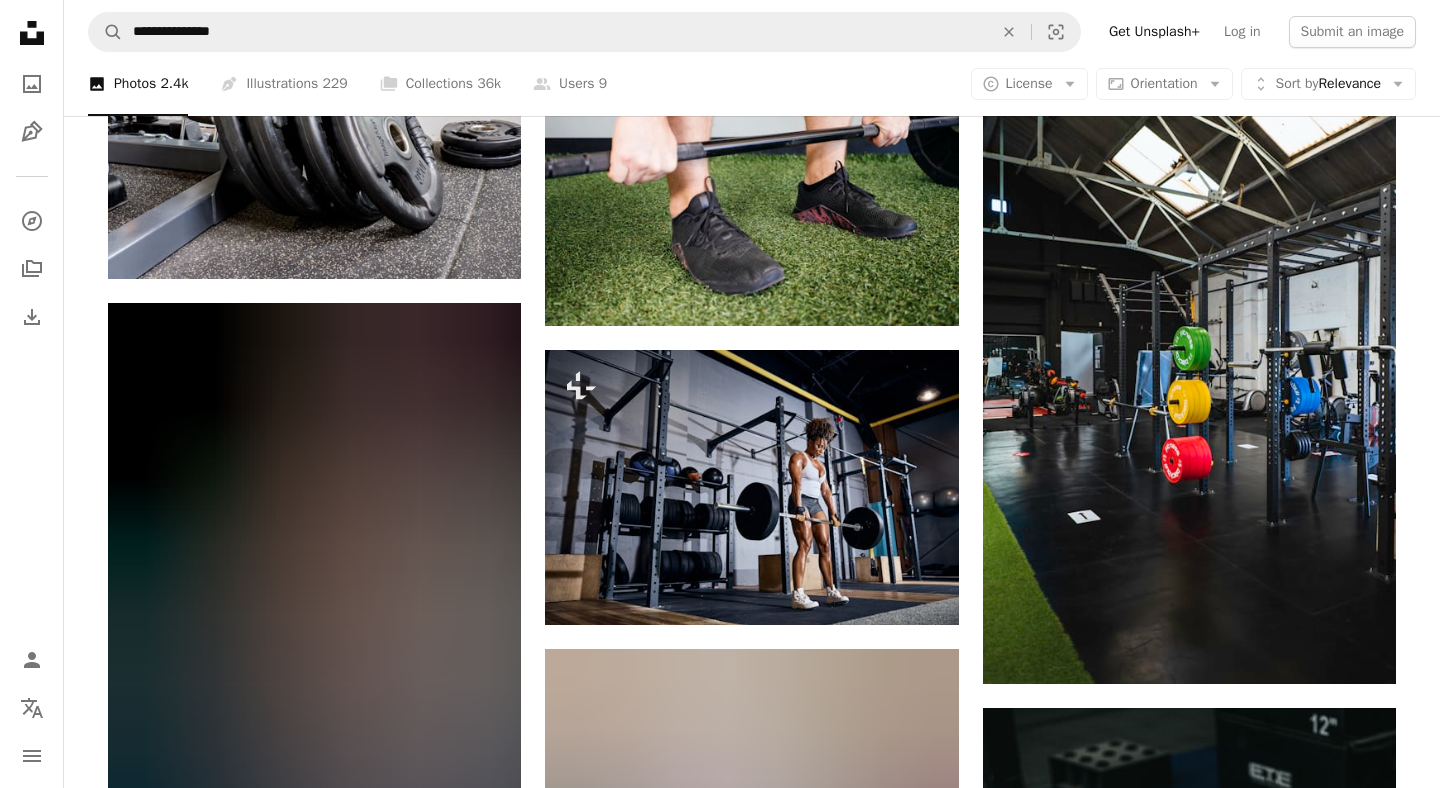 scroll, scrollTop: 6213, scrollLeft: 0, axis: vertical 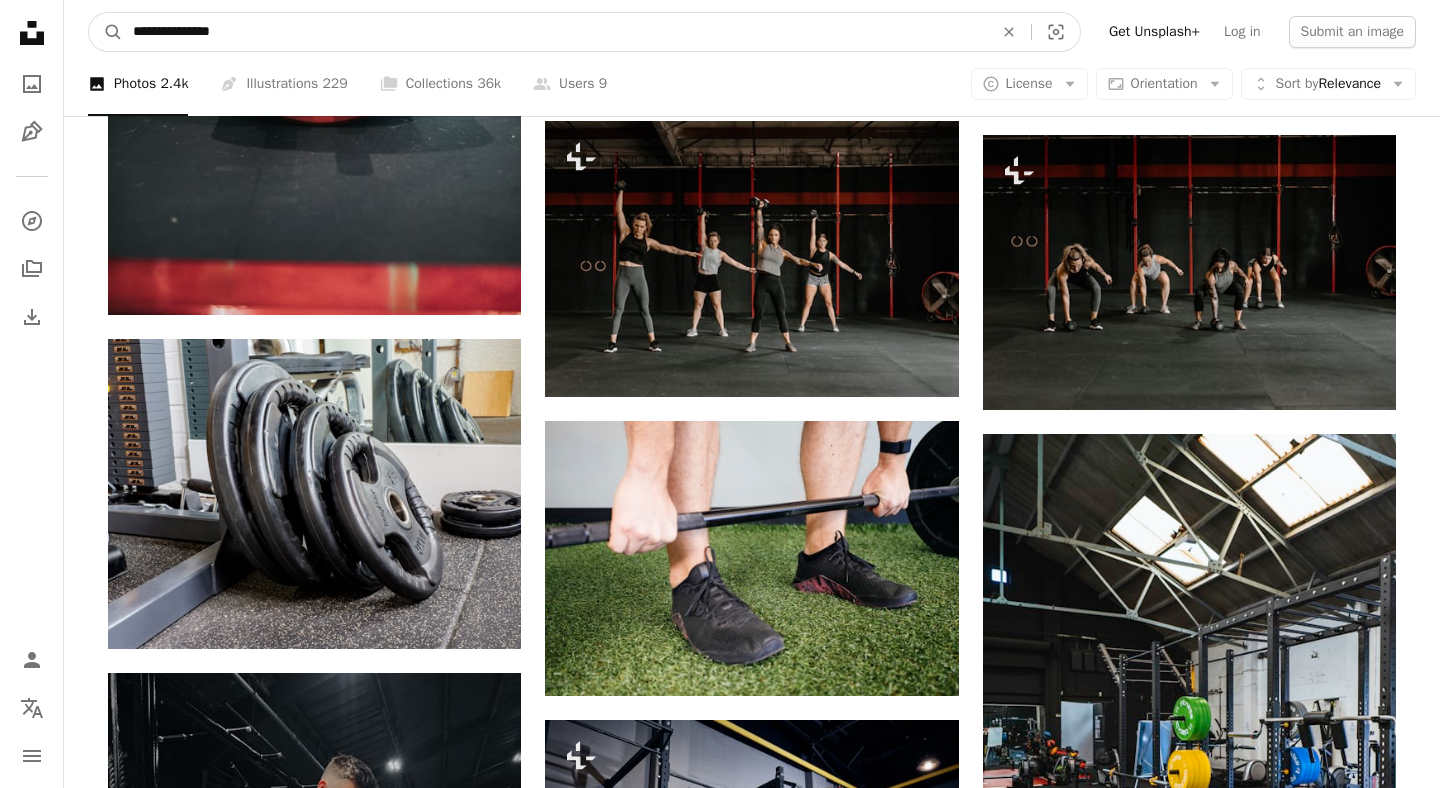 drag, startPoint x: 173, startPoint y: 31, endPoint x: 0, endPoint y: 31, distance: 173 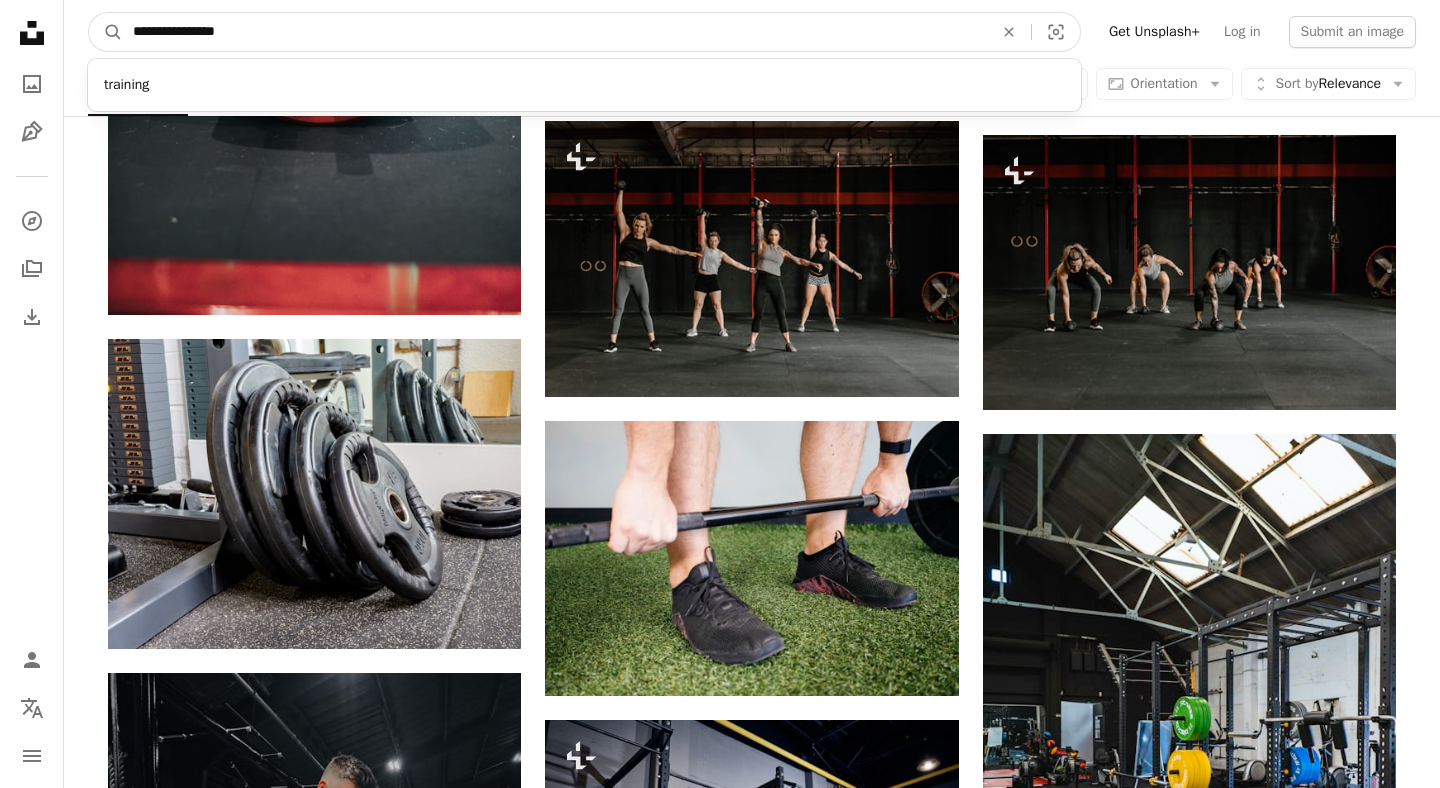 type on "**********" 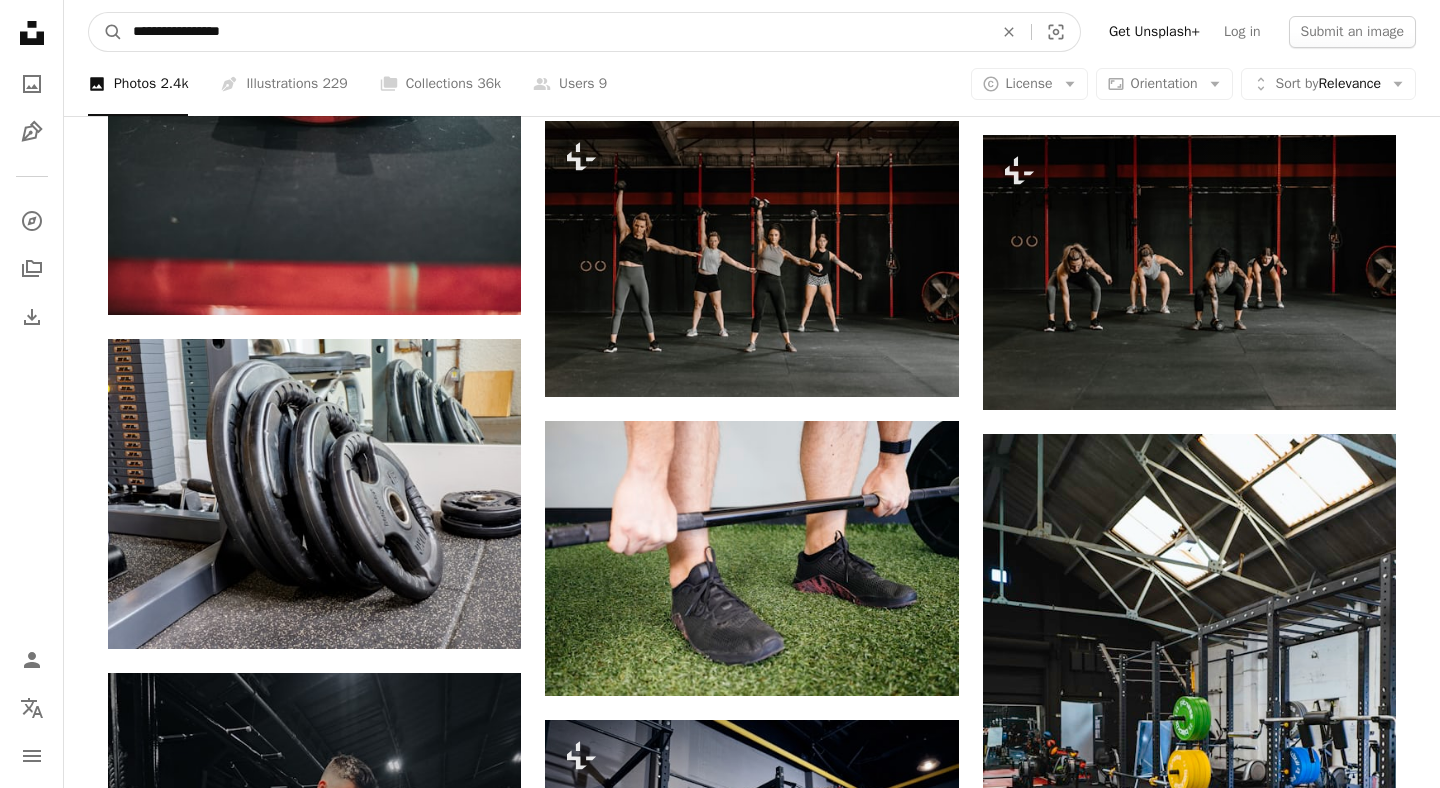 click on "A magnifying glass" at bounding box center (106, 32) 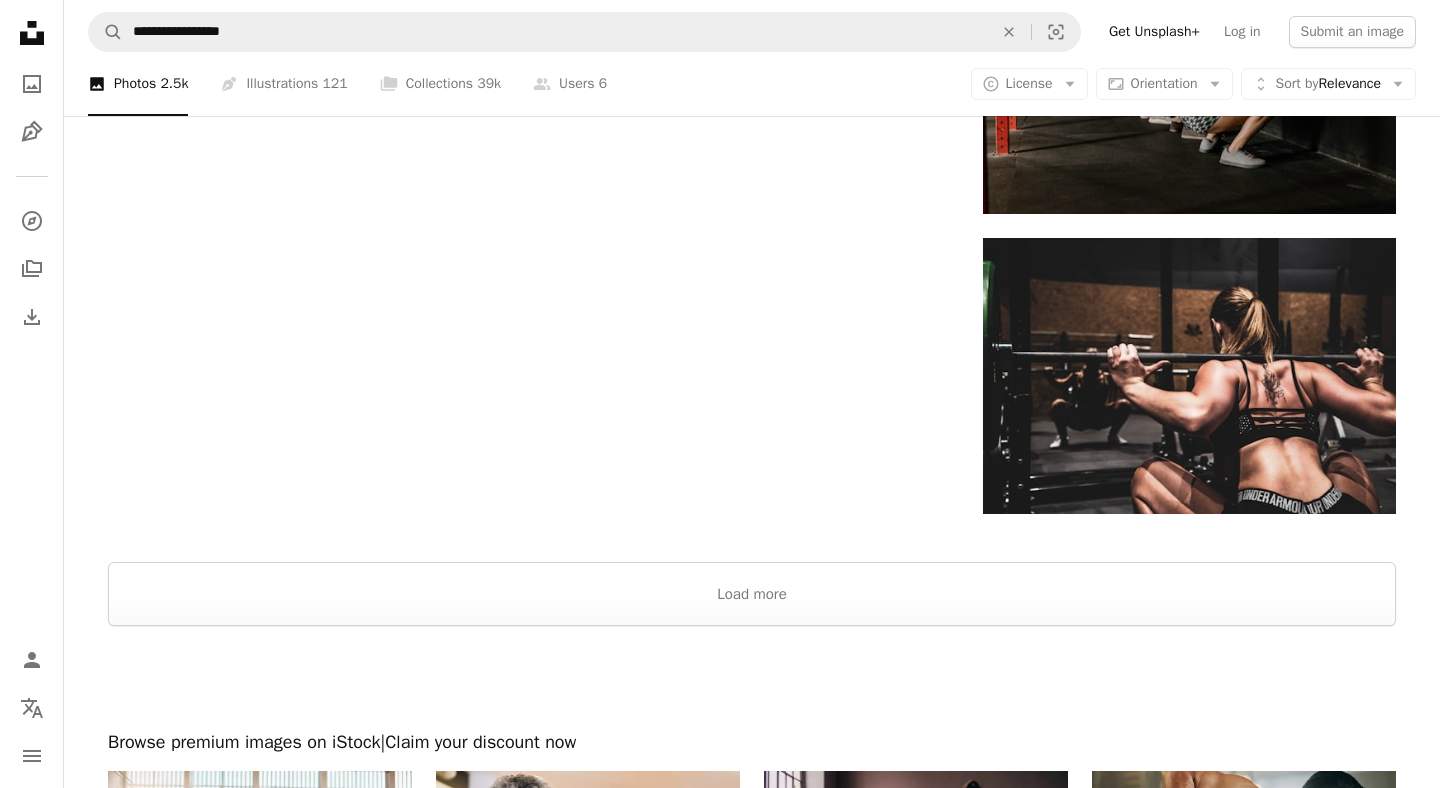 scroll, scrollTop: 2929, scrollLeft: 0, axis: vertical 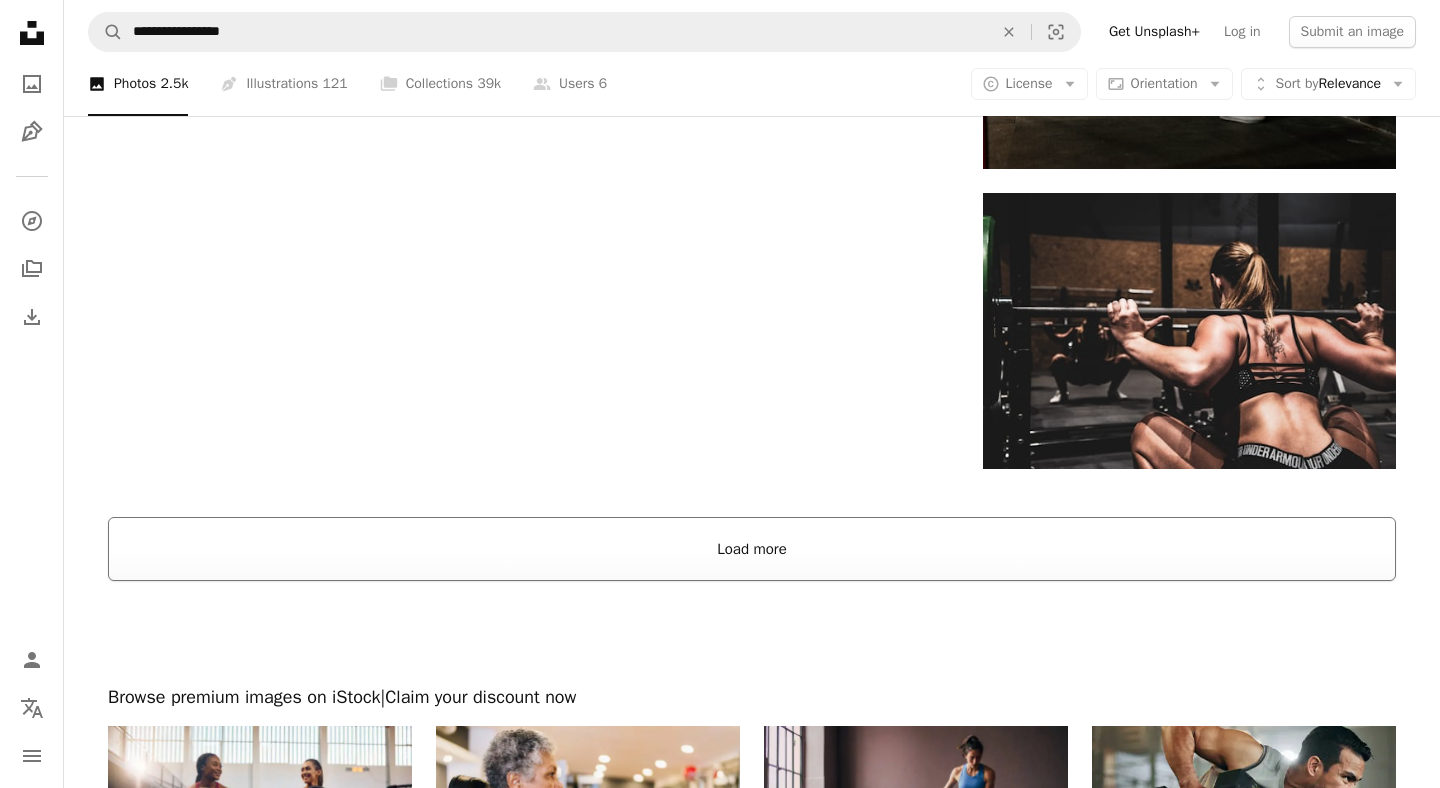 click on "Load more" at bounding box center (752, 549) 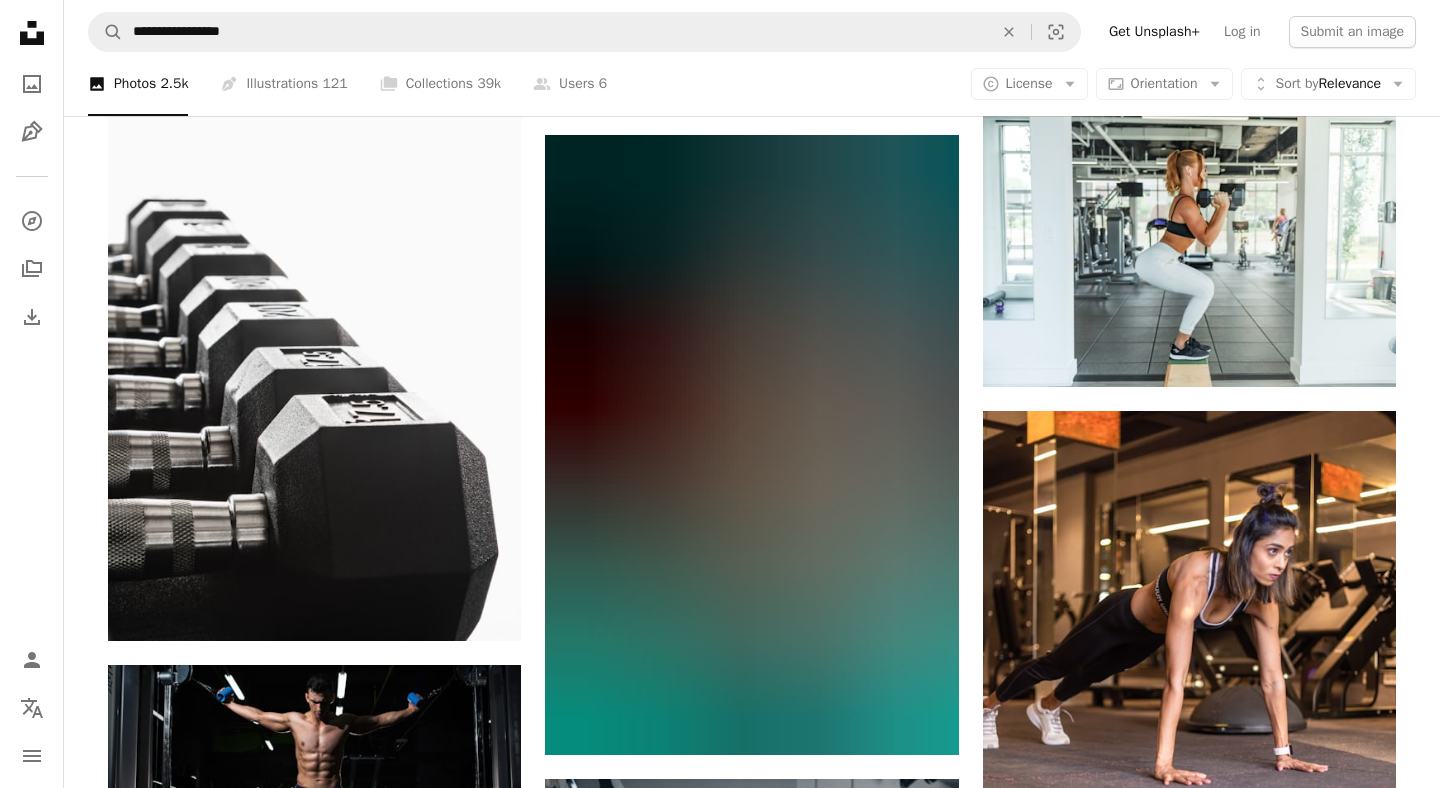 scroll, scrollTop: 5074, scrollLeft: 0, axis: vertical 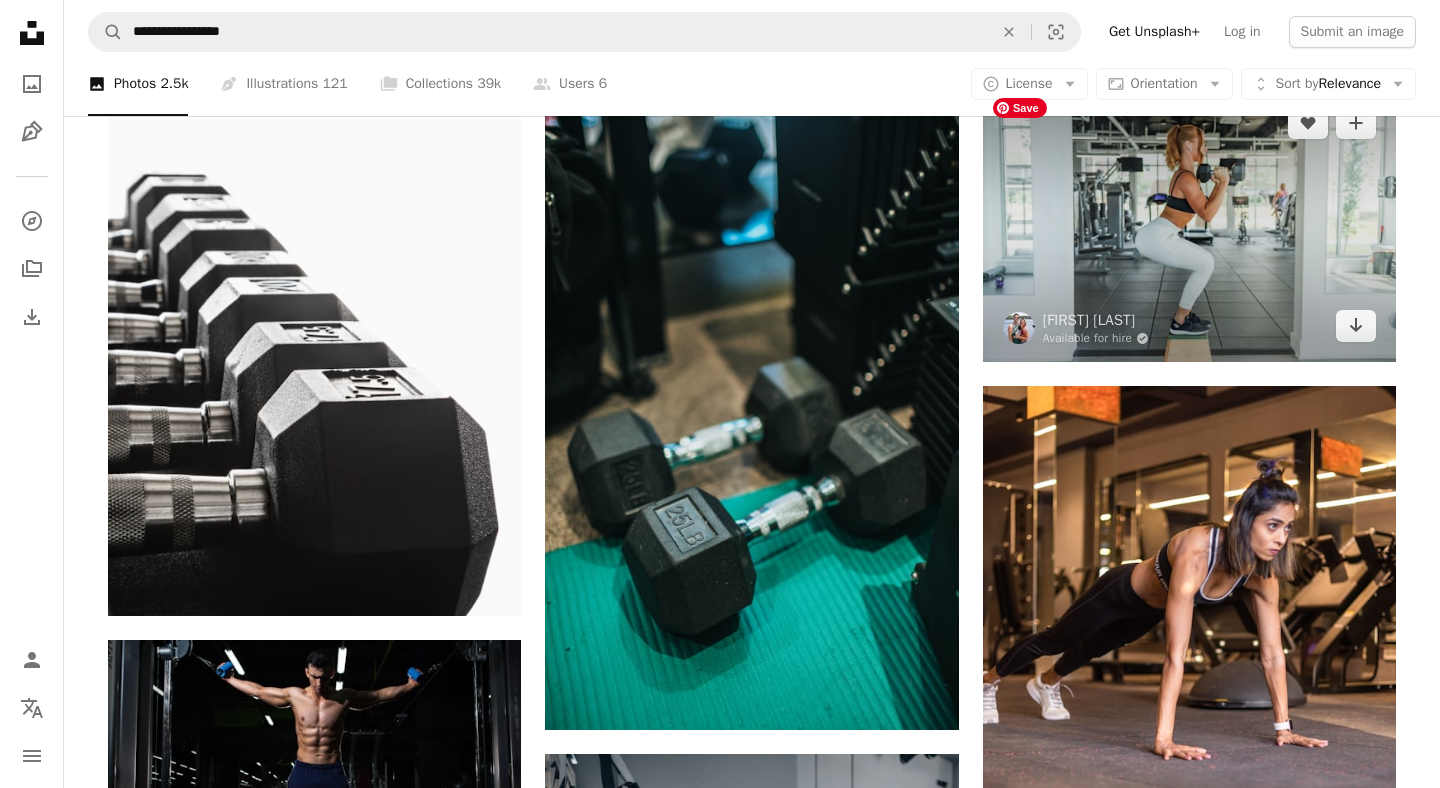 click at bounding box center [1189, 224] 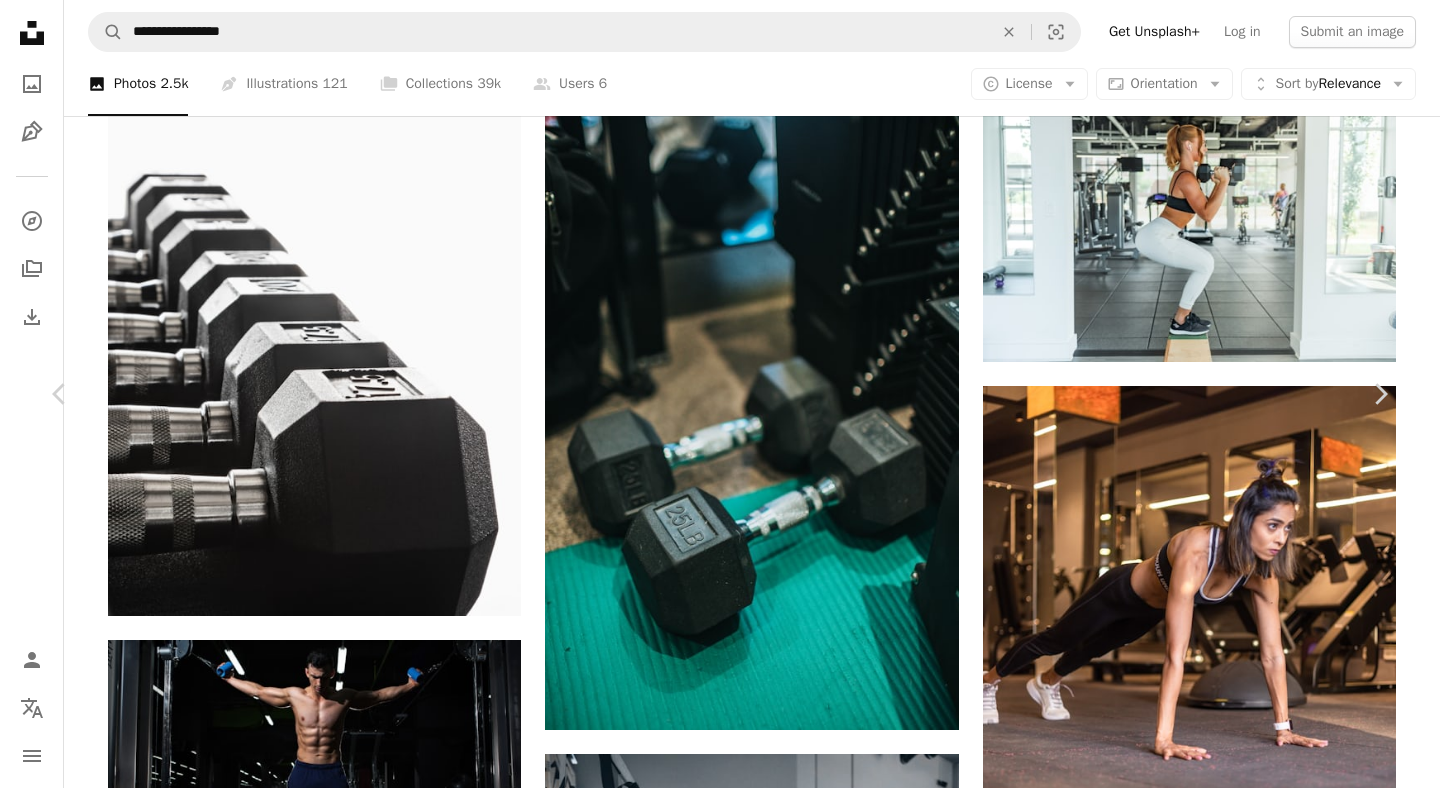 click on "Download free" at bounding box center [1191, 4904] 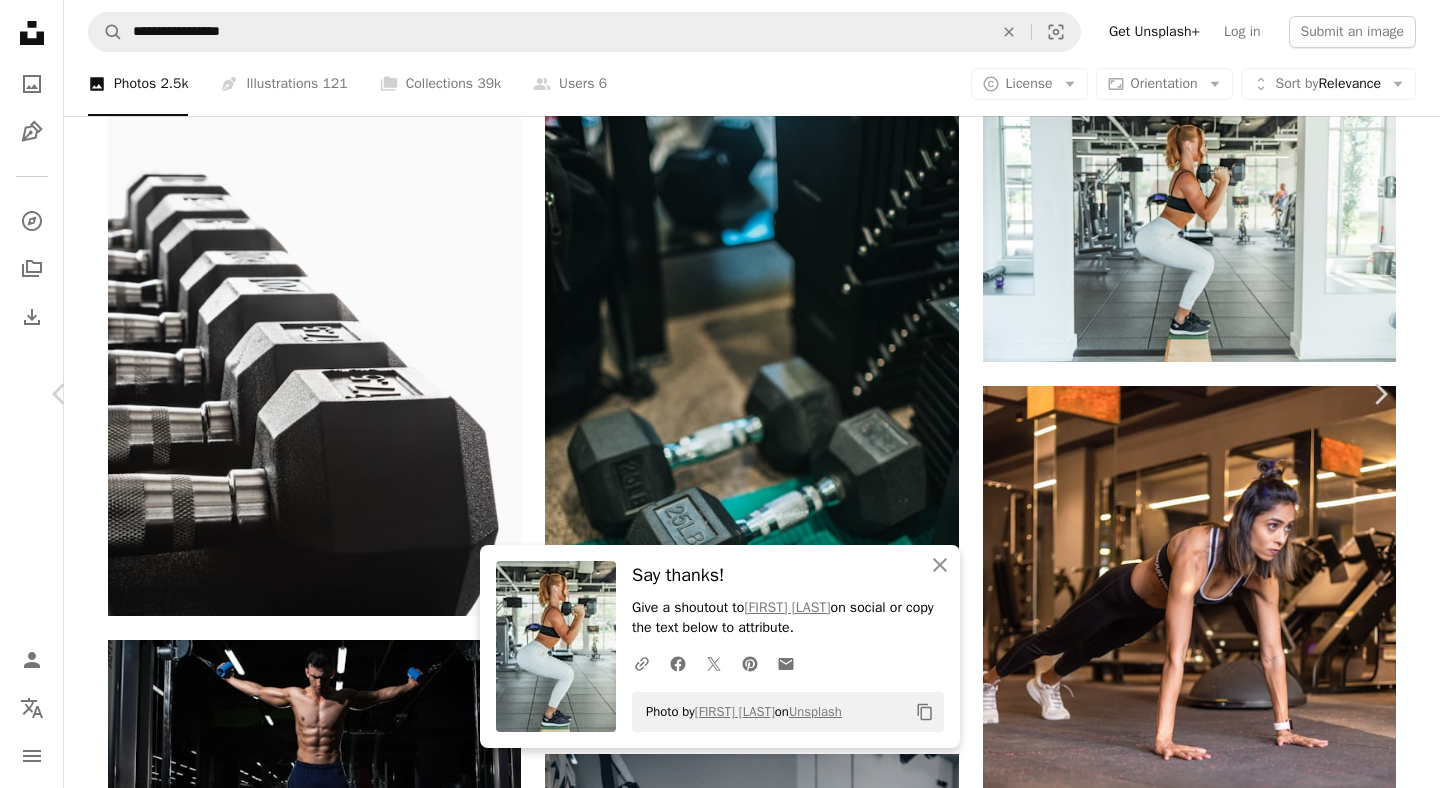 click on "An X shape" at bounding box center [20, 20] 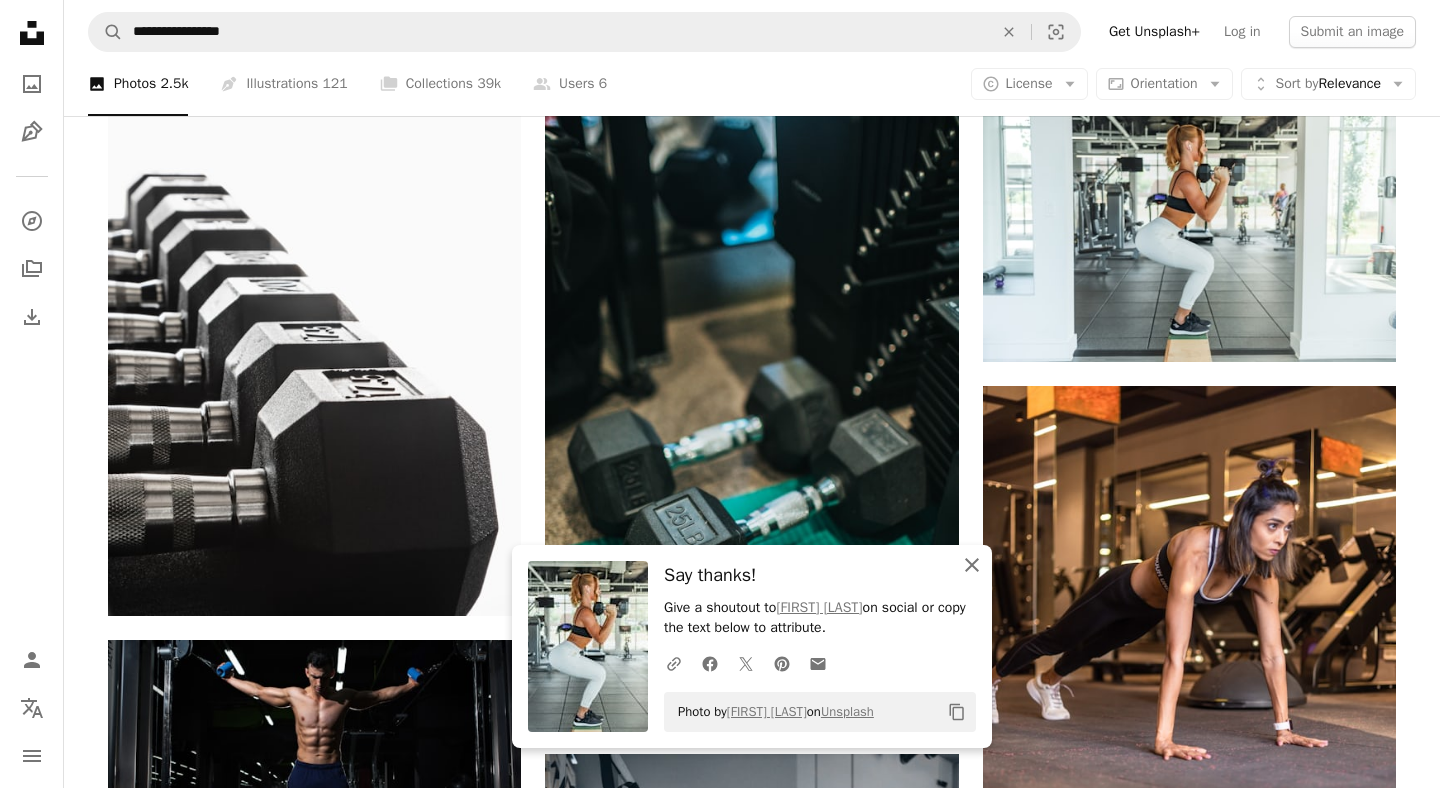 click on "An X shape" 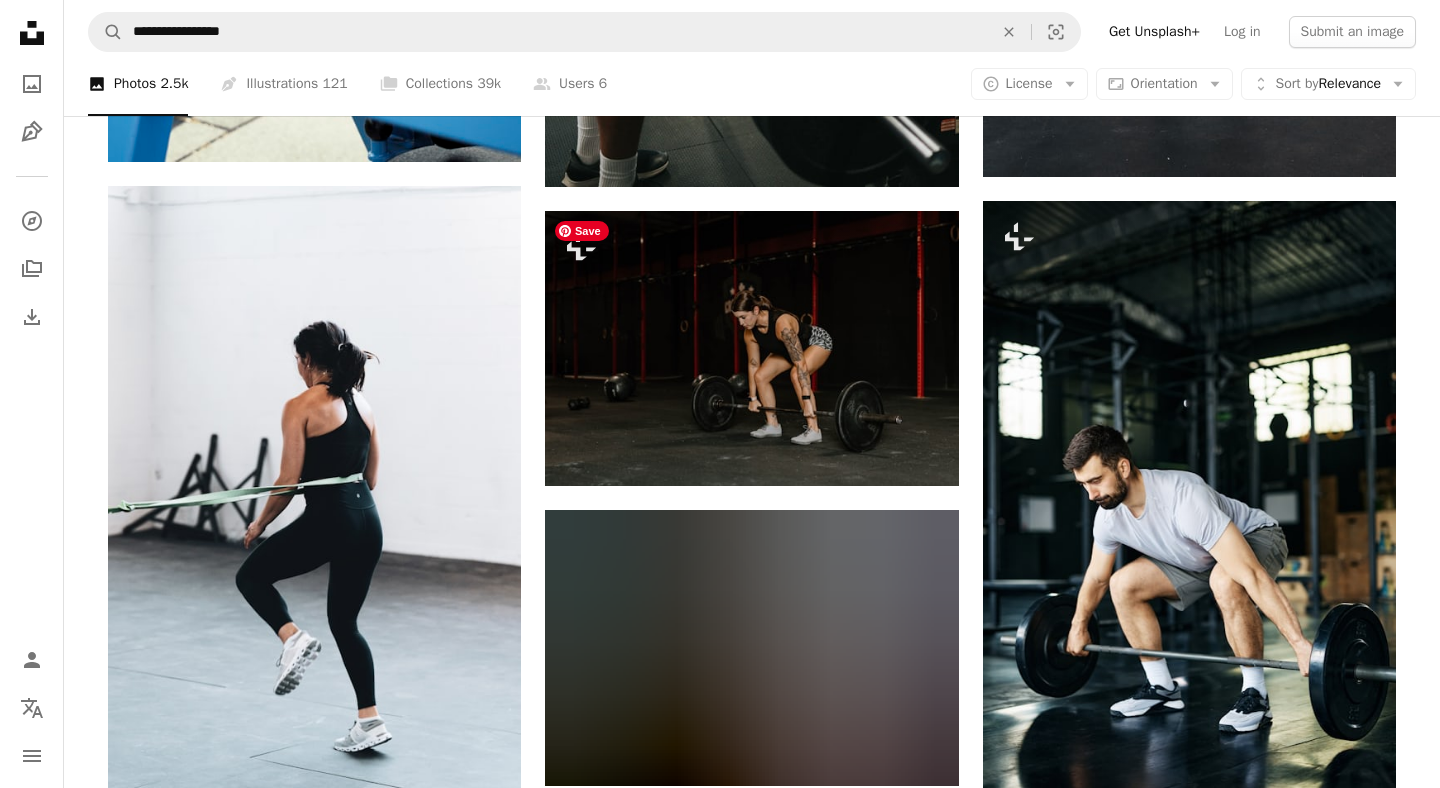 scroll, scrollTop: 9933, scrollLeft: 0, axis: vertical 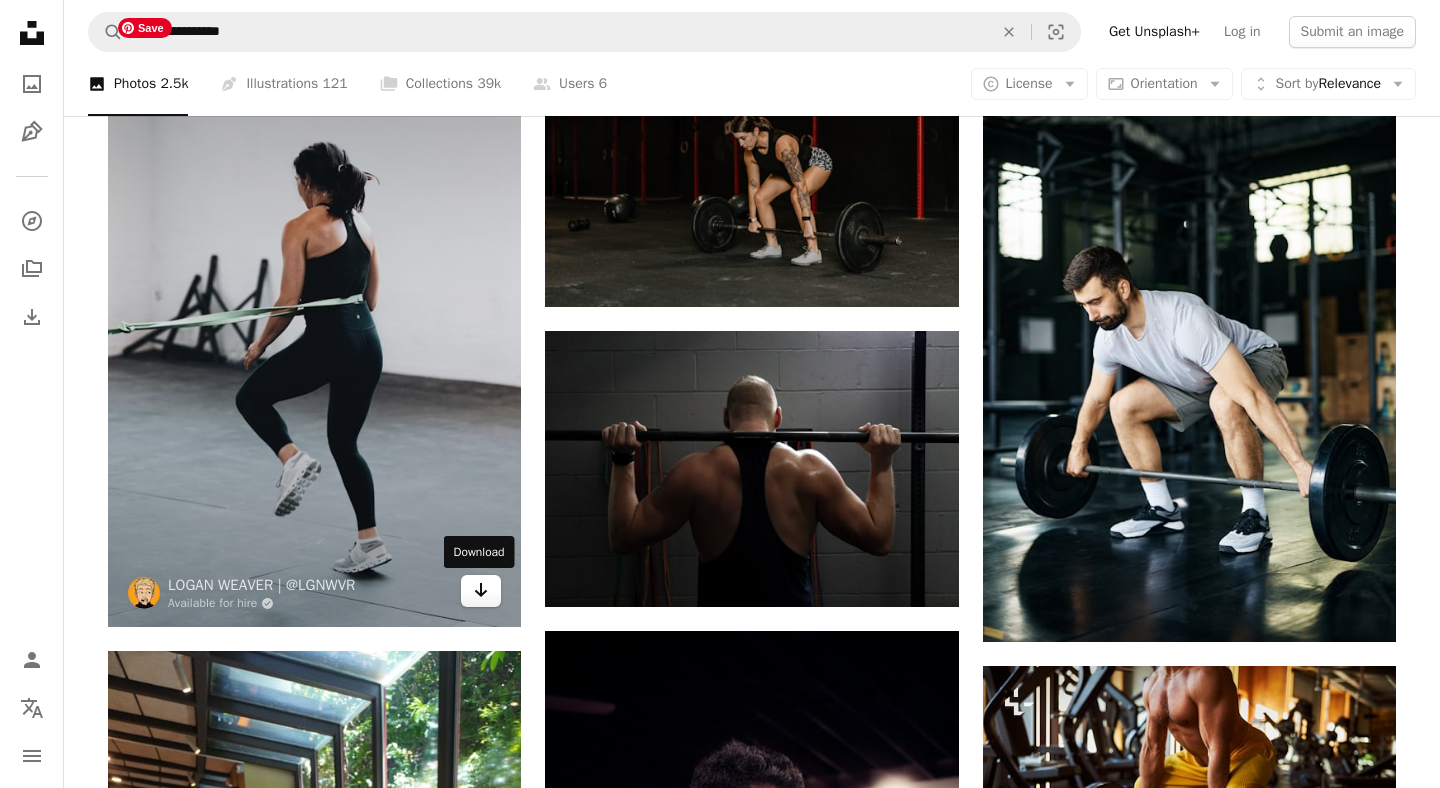 click on "Arrow pointing down" 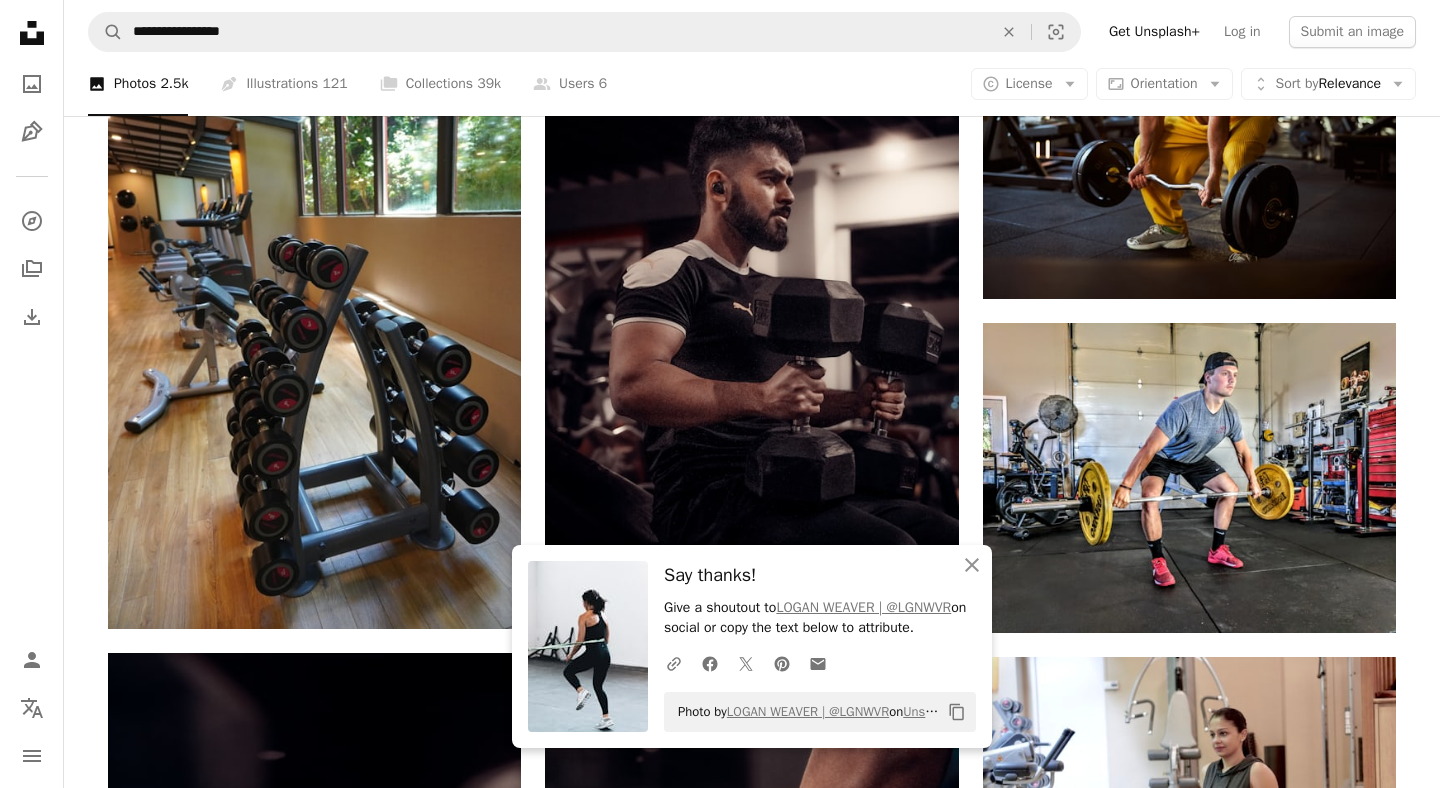 scroll, scrollTop: 10607, scrollLeft: 0, axis: vertical 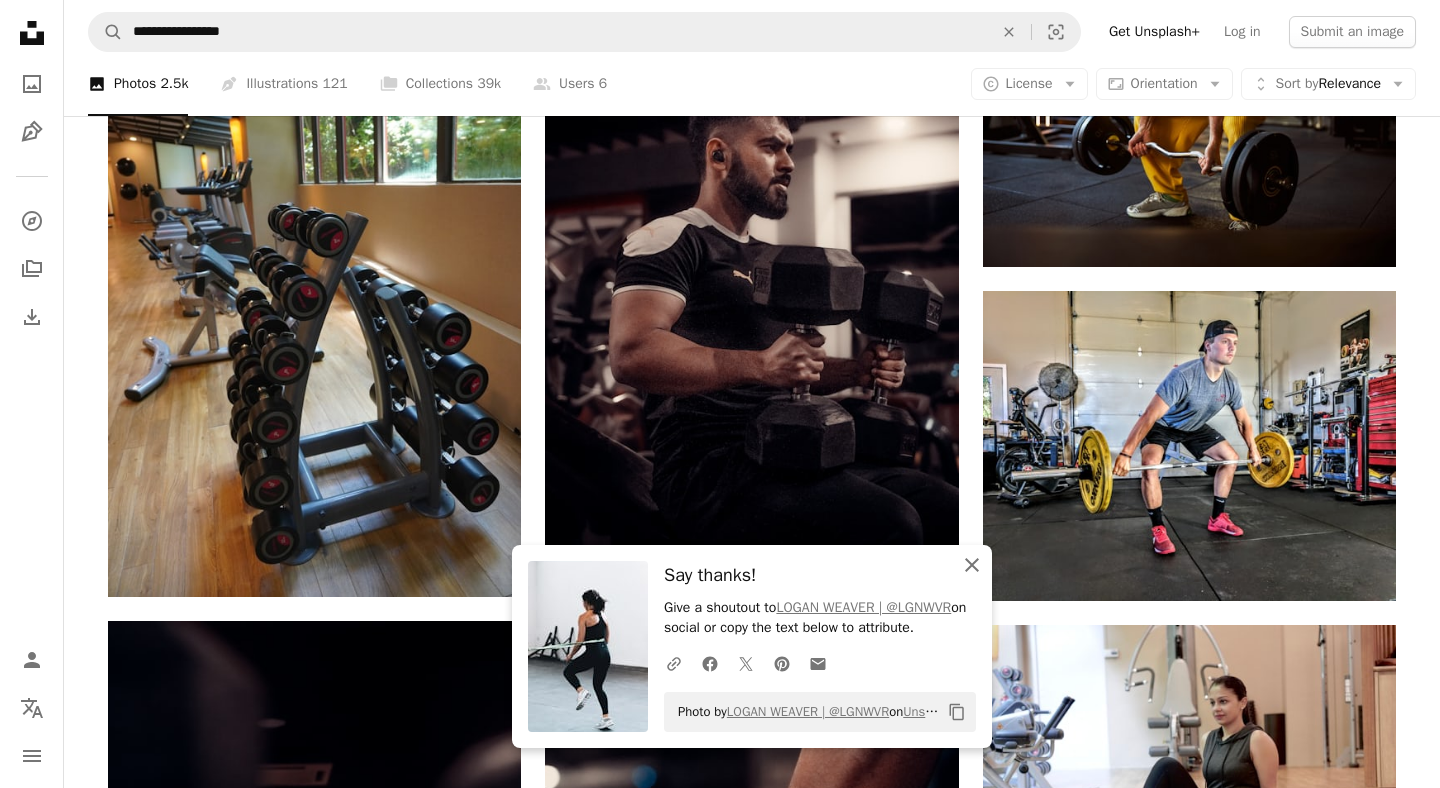 click 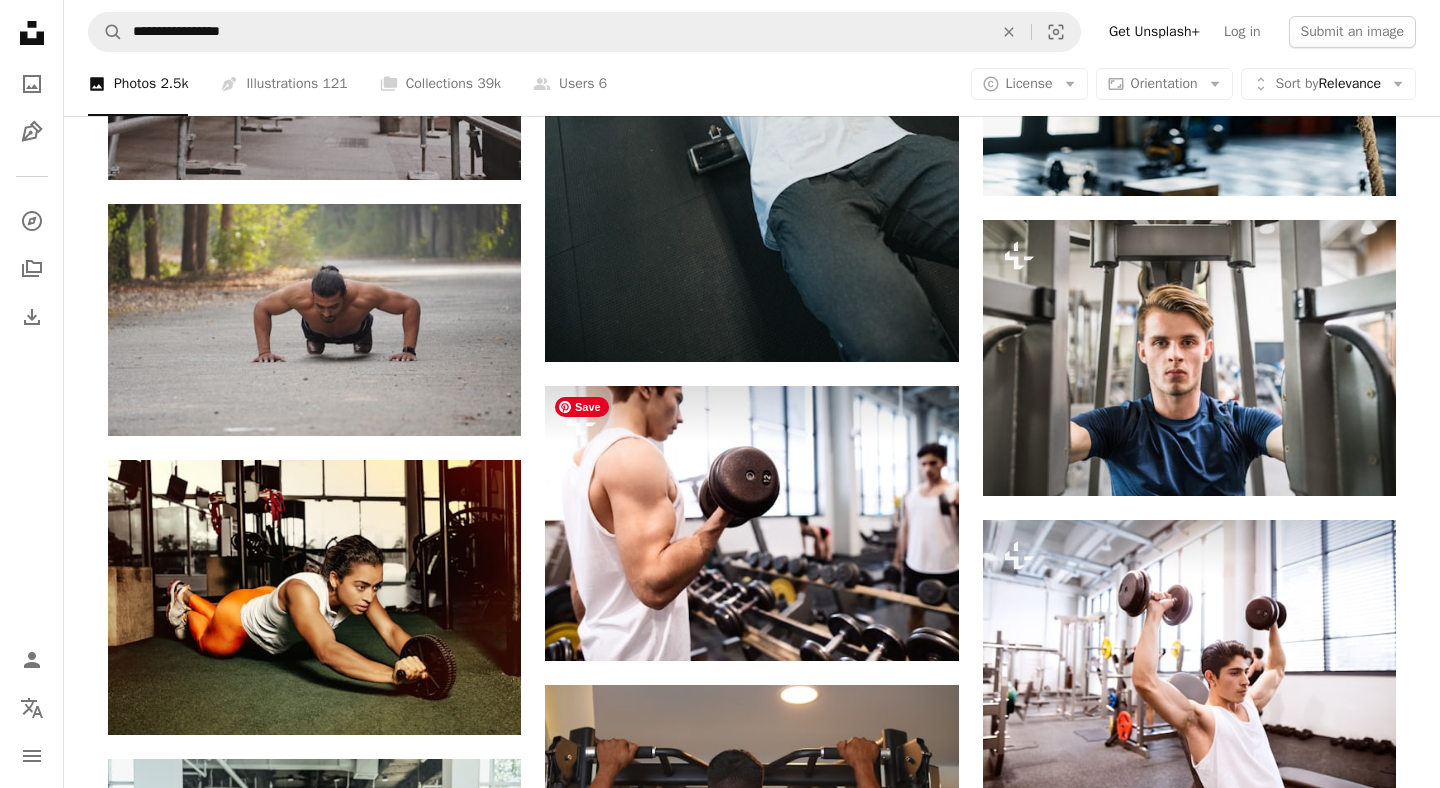 scroll, scrollTop: 53287, scrollLeft: 0, axis: vertical 